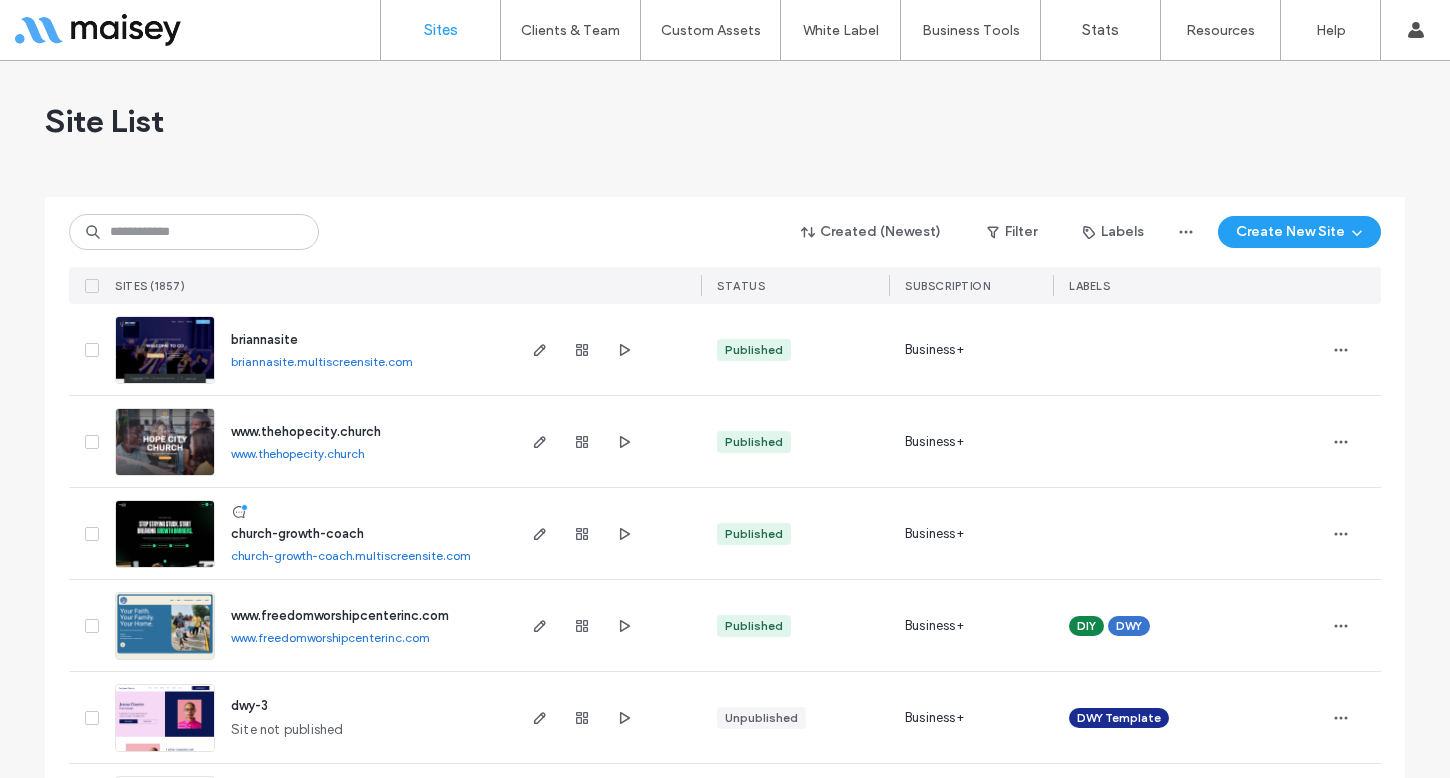 scroll, scrollTop: 0, scrollLeft: 0, axis: both 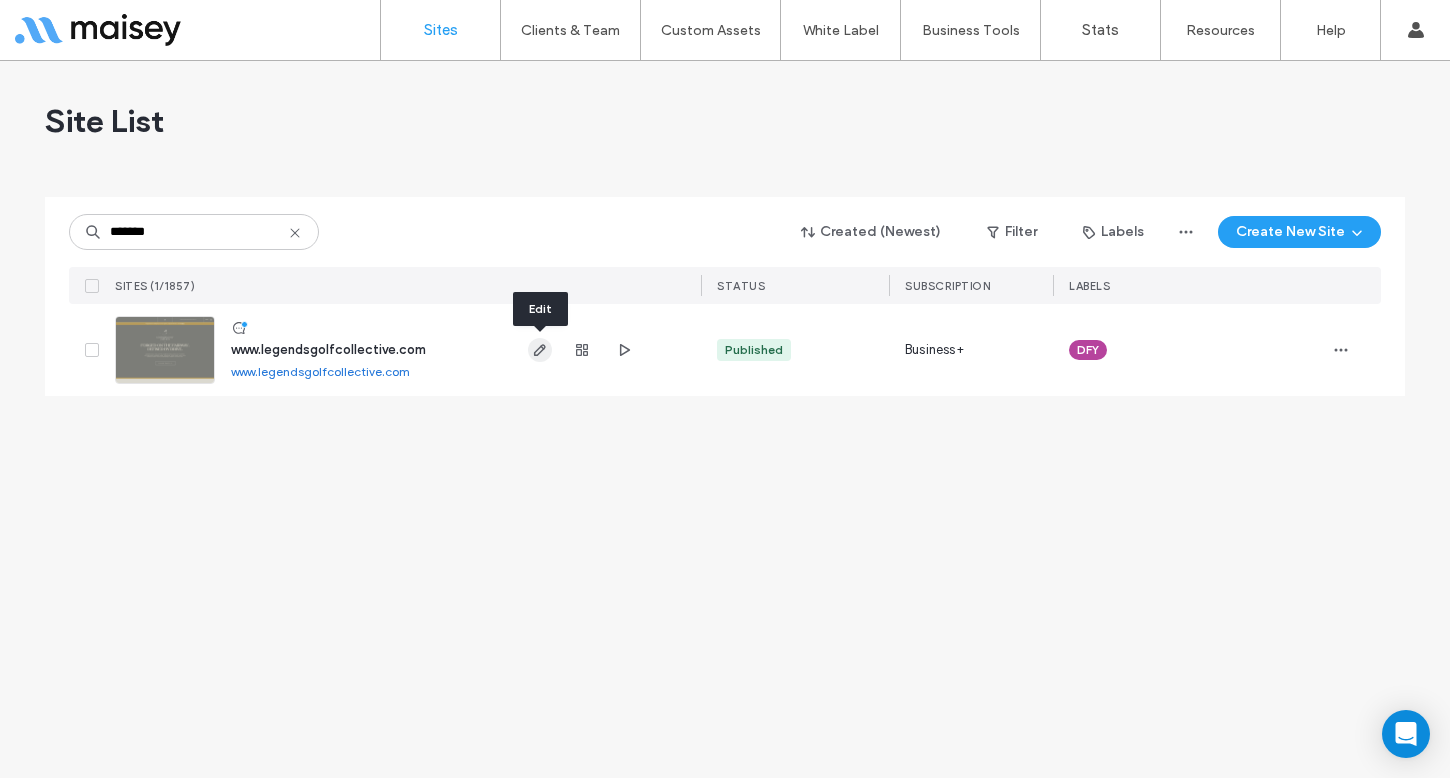 type on "*******" 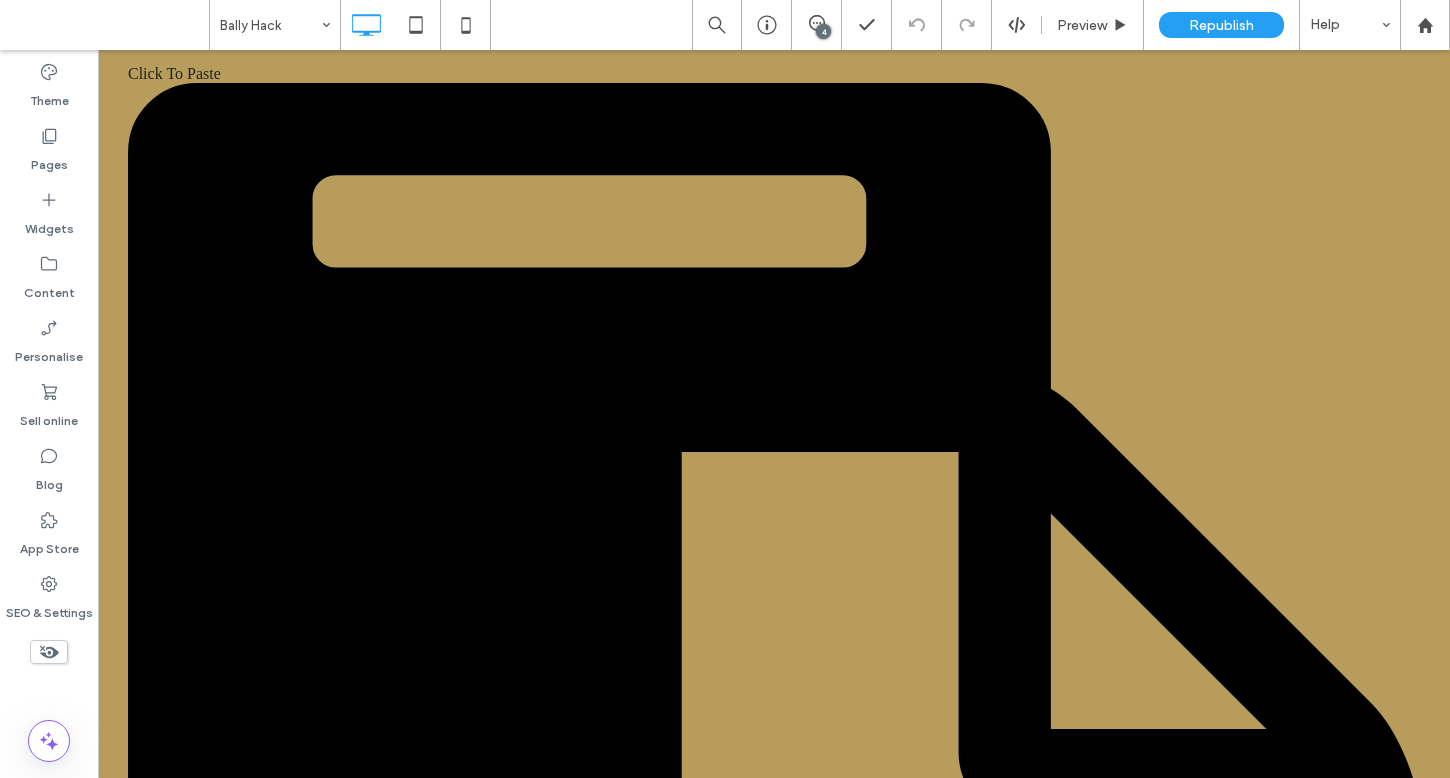 scroll, scrollTop: 1352, scrollLeft: 0, axis: vertical 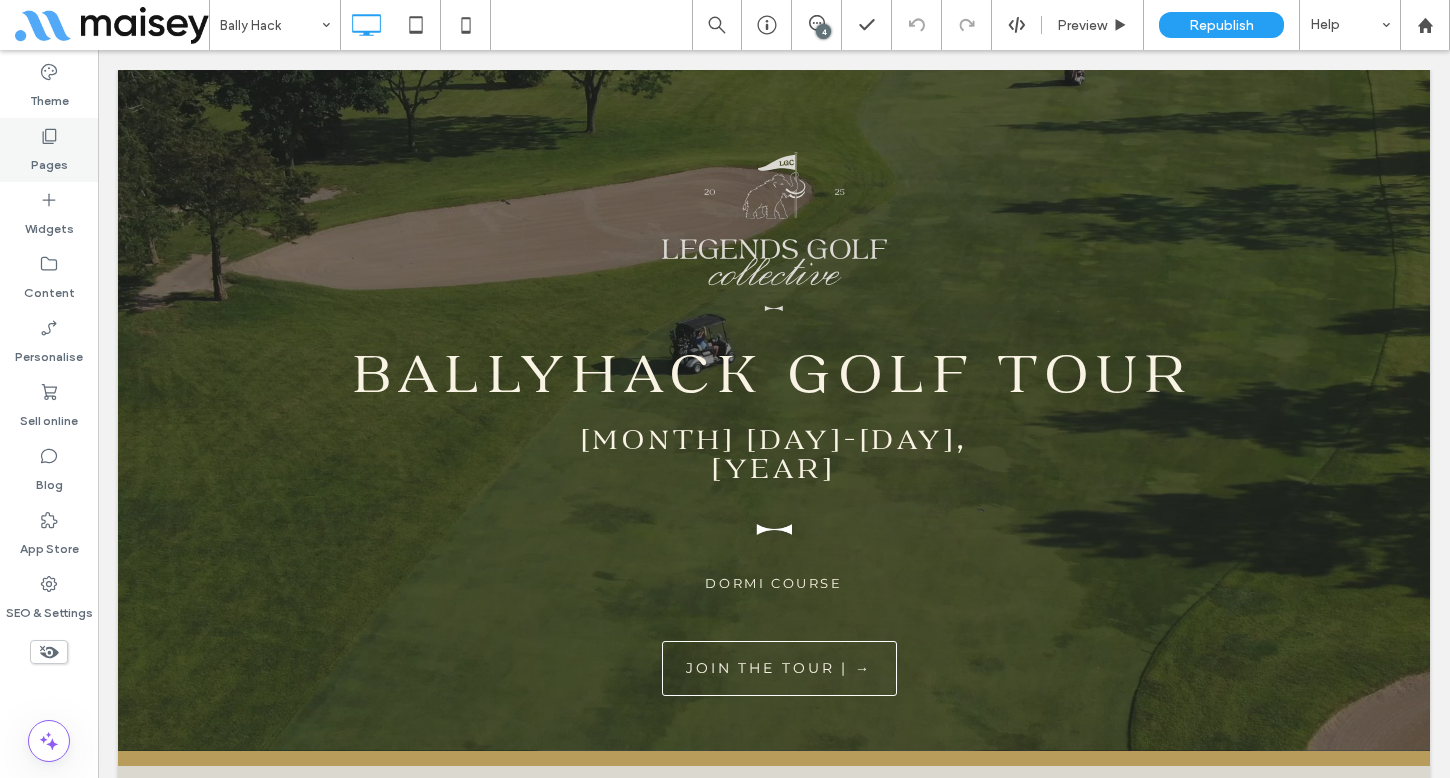 click 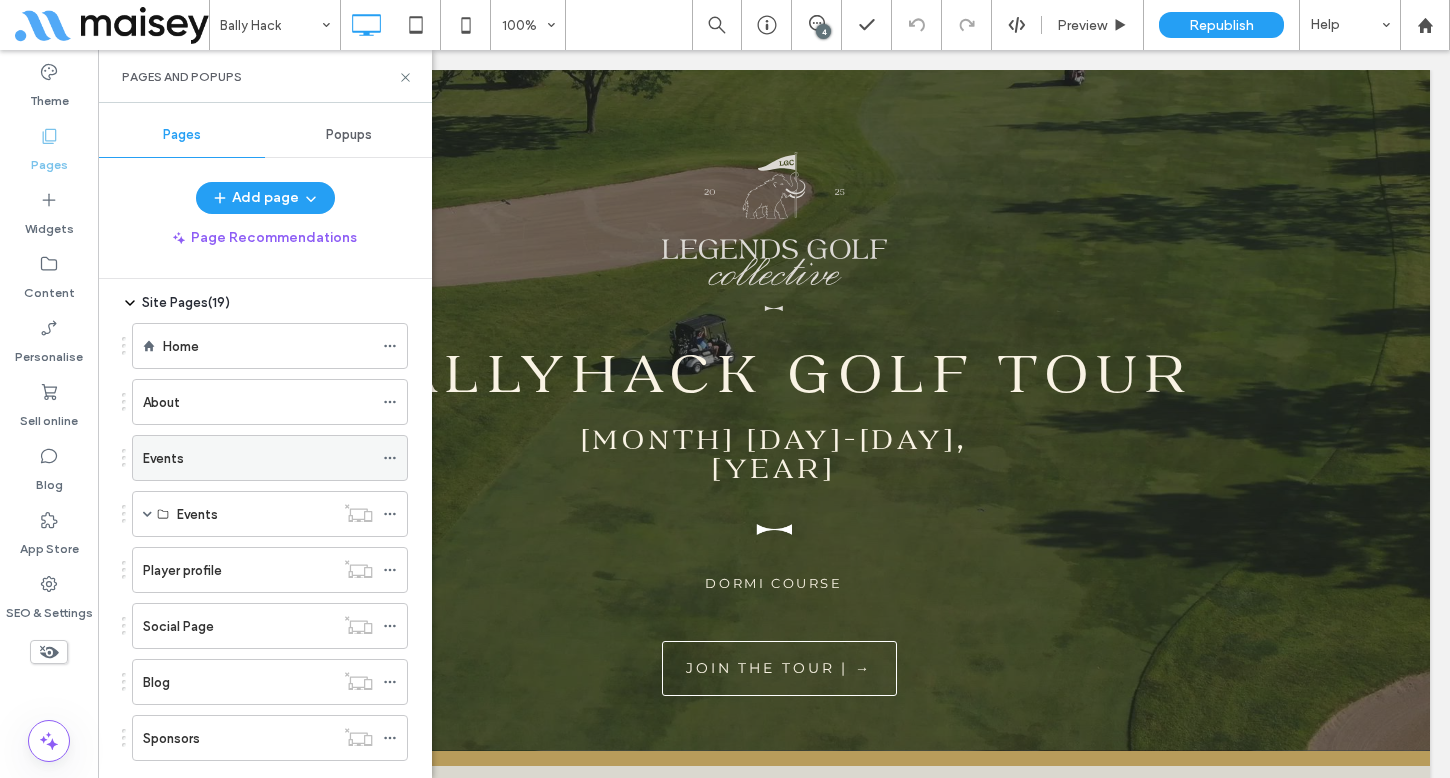 scroll, scrollTop: 88, scrollLeft: 0, axis: vertical 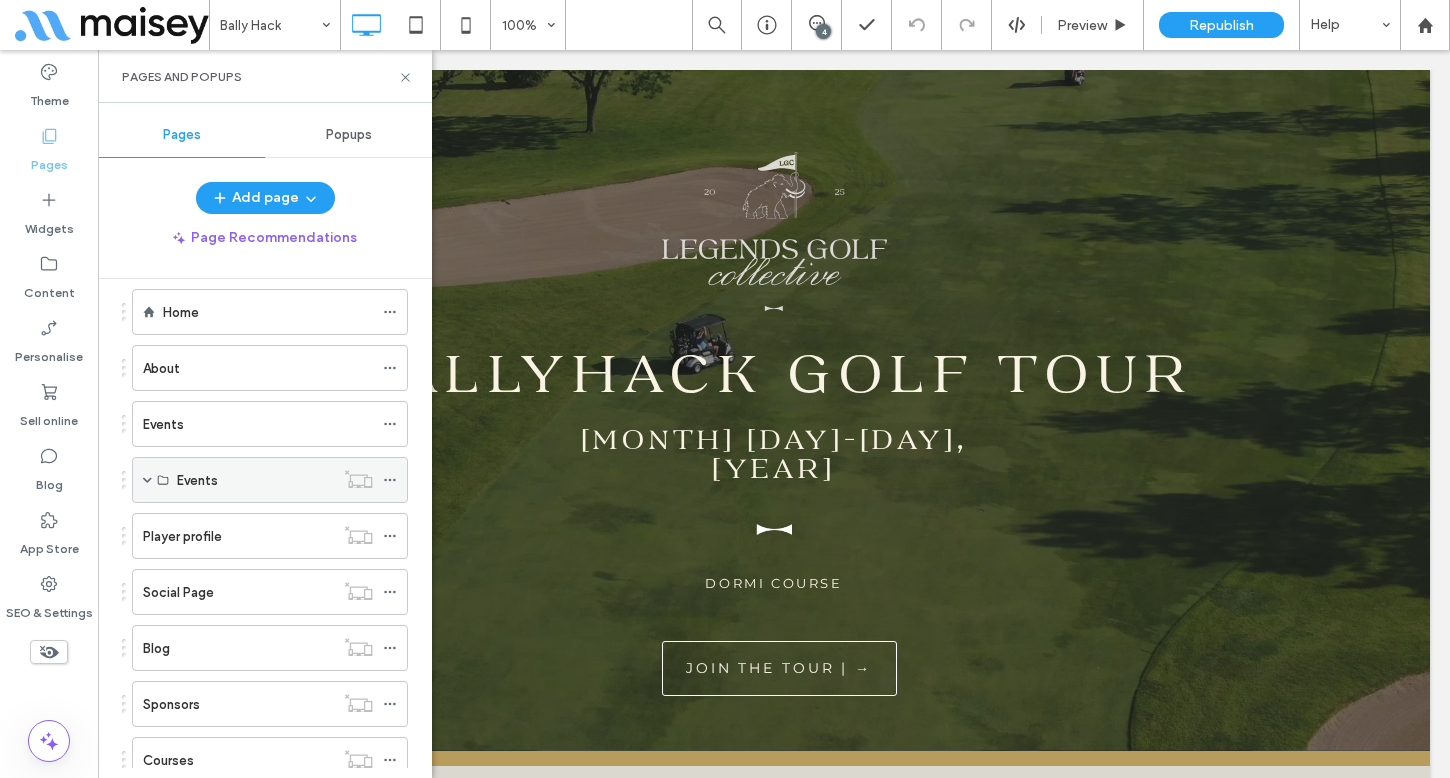 click at bounding box center (147, 480) 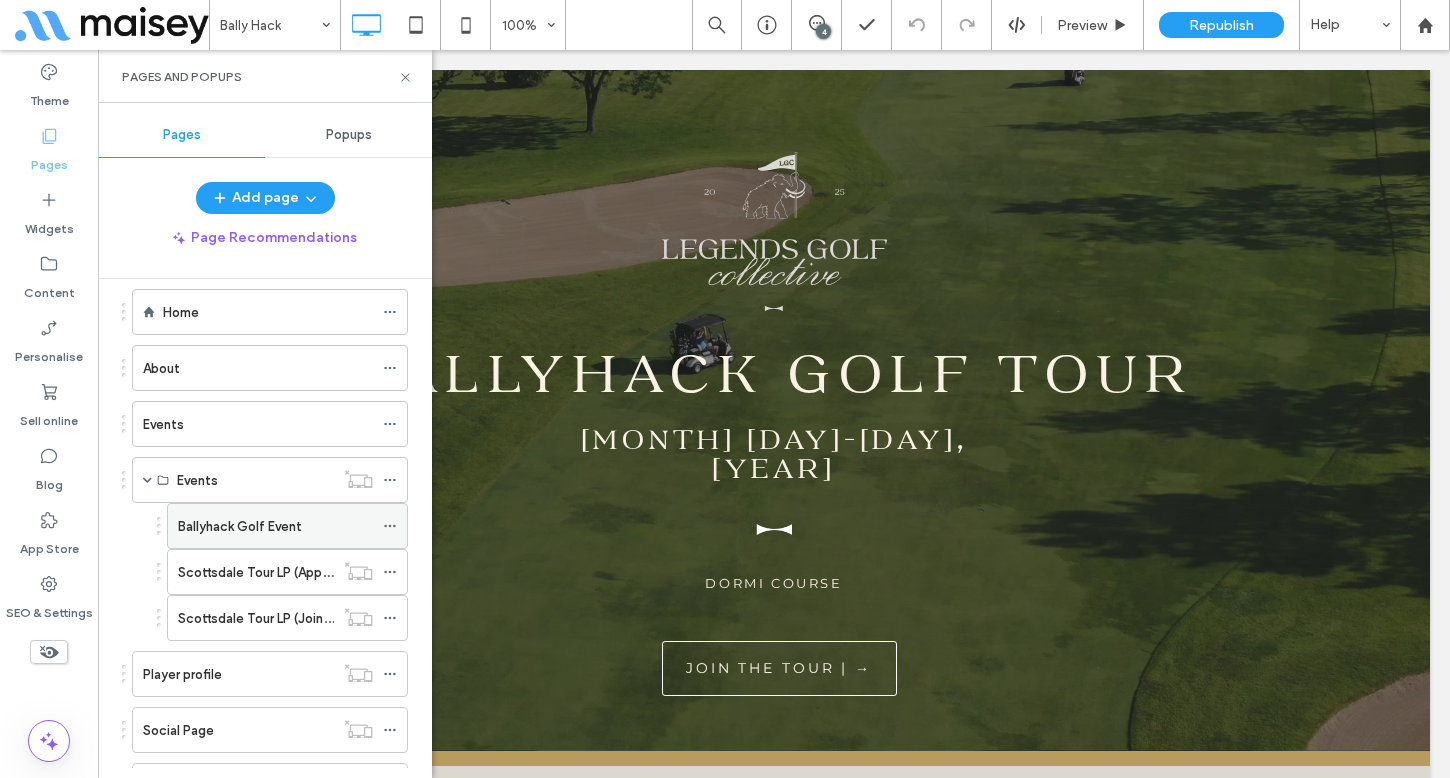 click on "Ballyhack Golf Event" at bounding box center (240, 526) 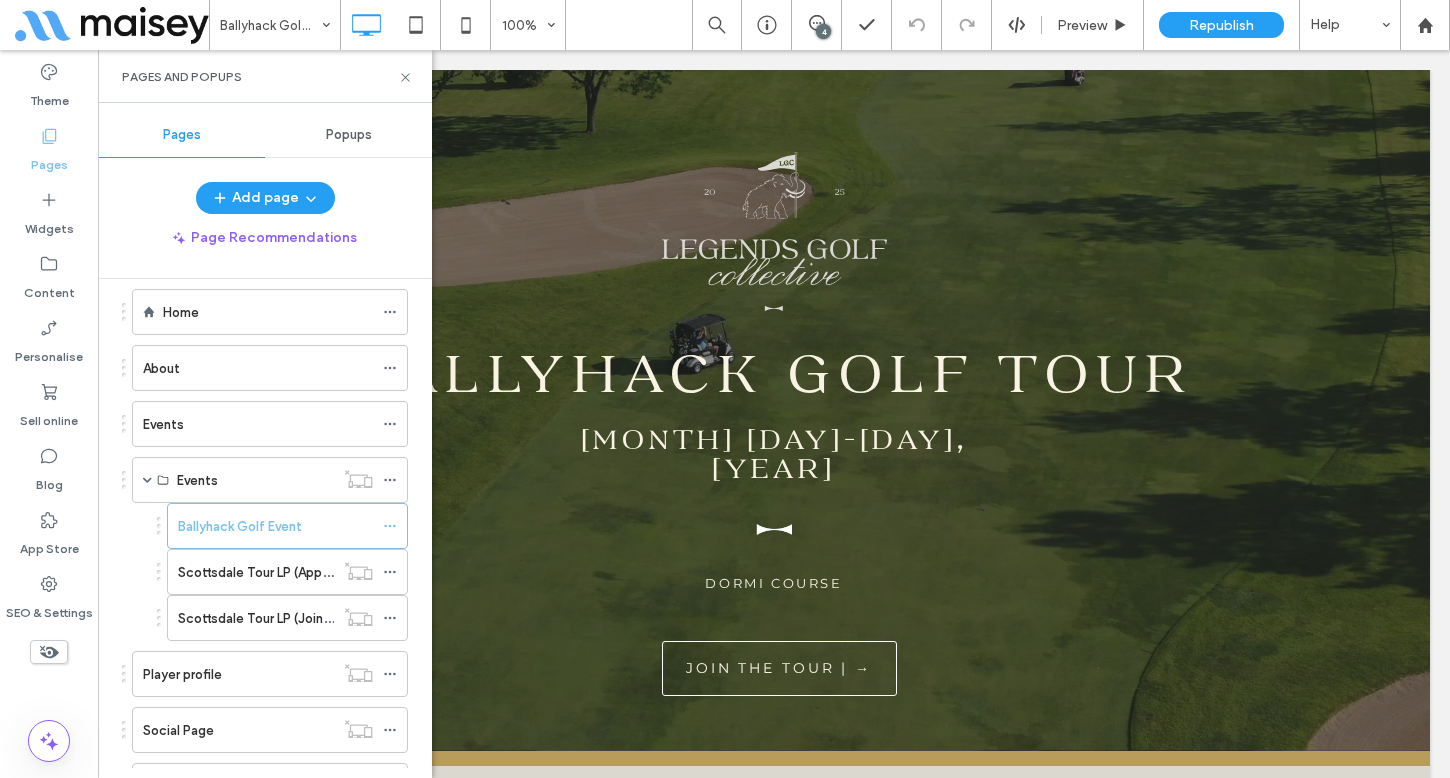 click 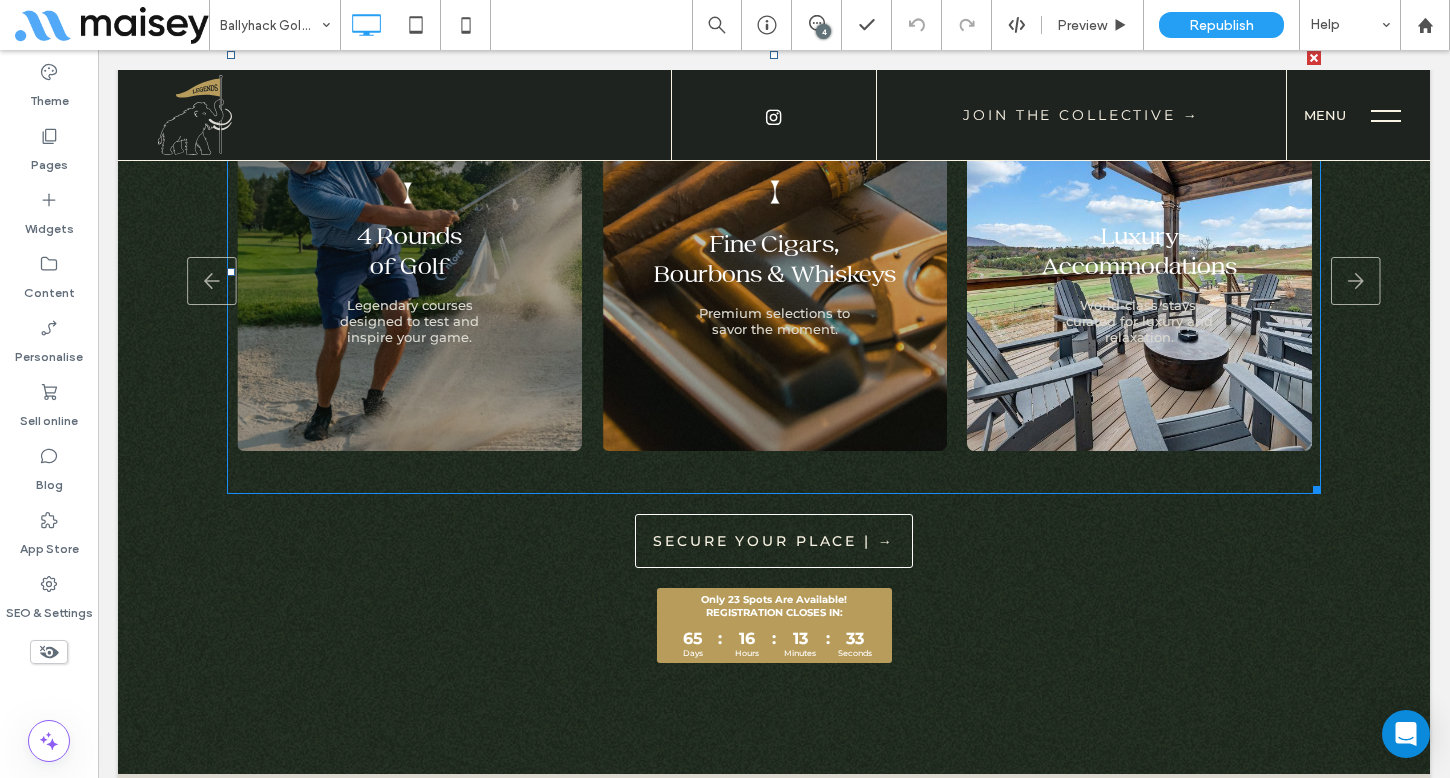 scroll, scrollTop: 4143, scrollLeft: 0, axis: vertical 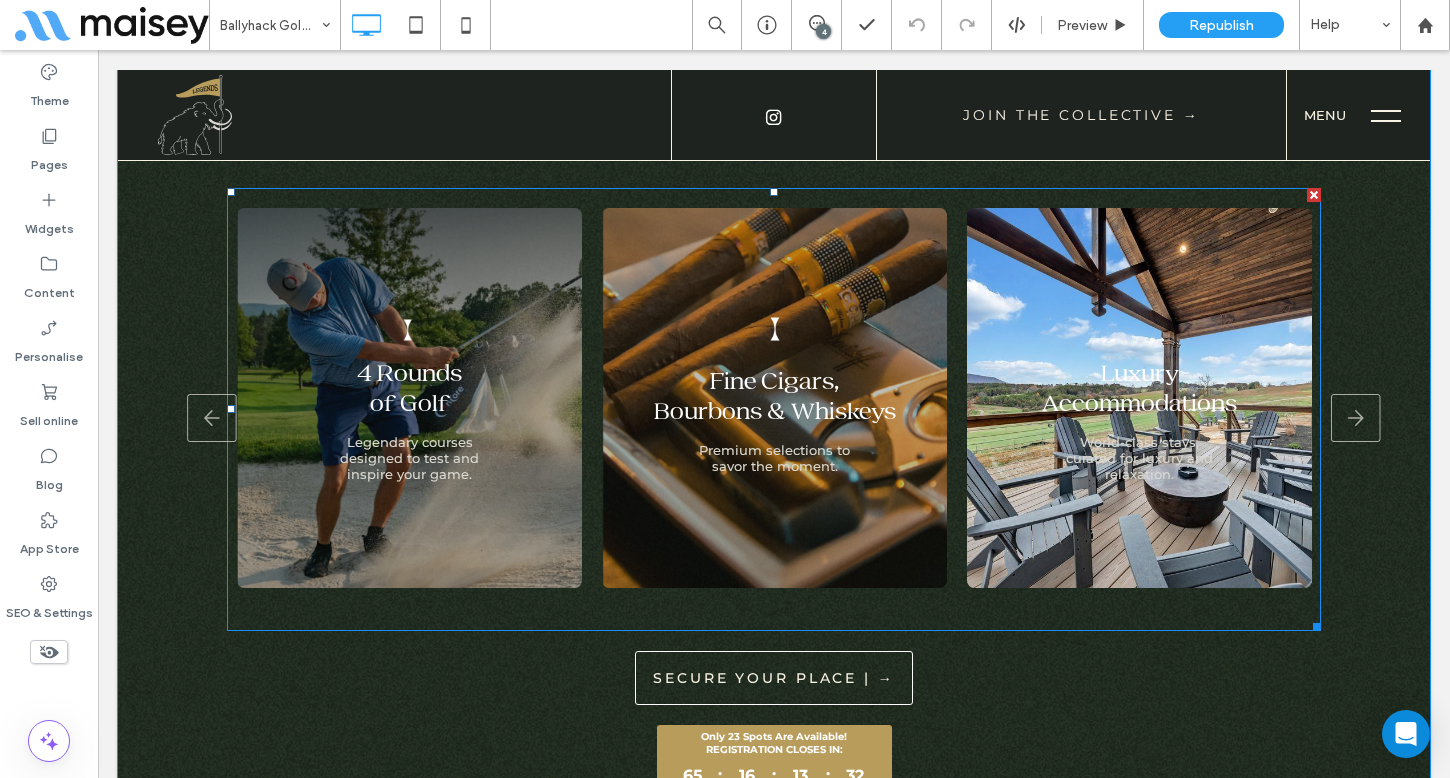 click at bounding box center (774, 409) 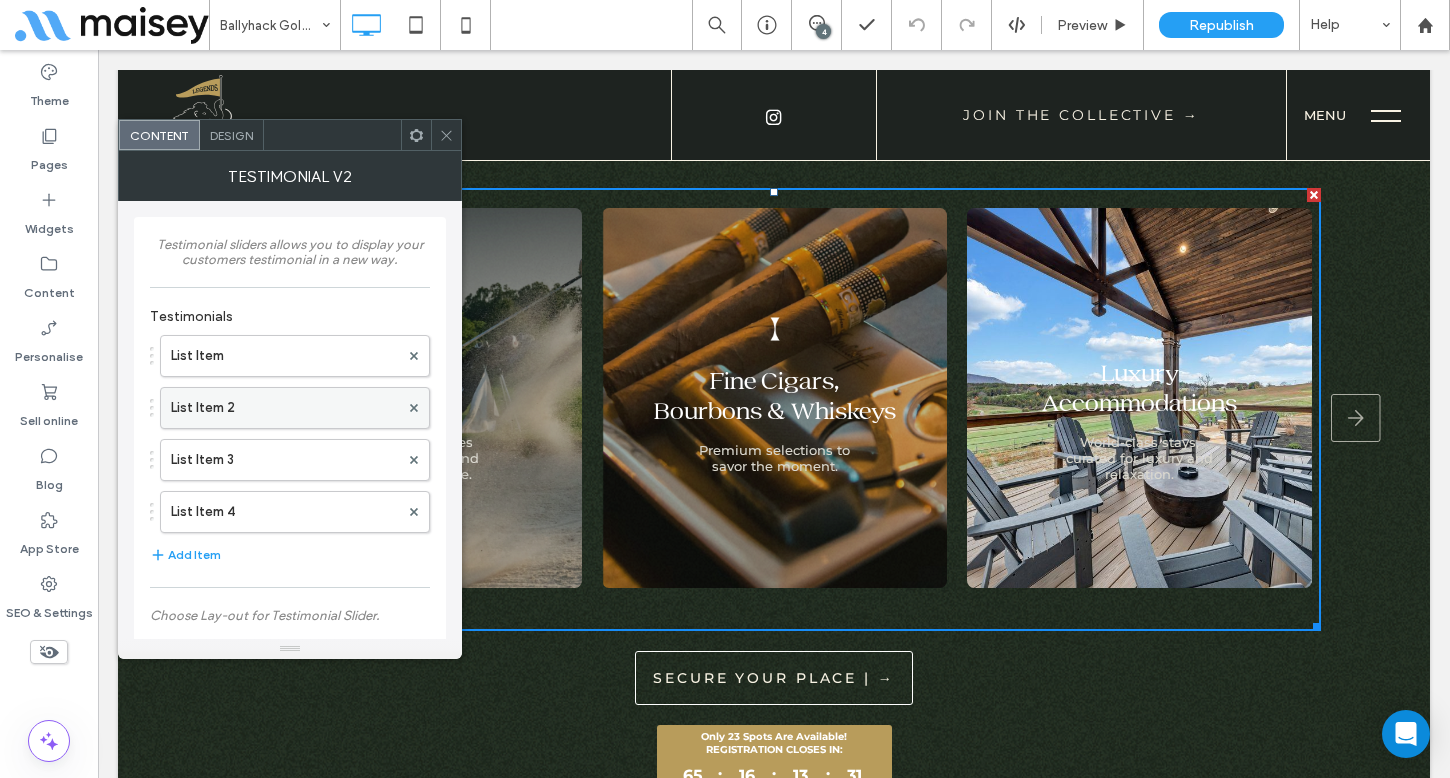 click on "List Item 2" at bounding box center [285, 408] 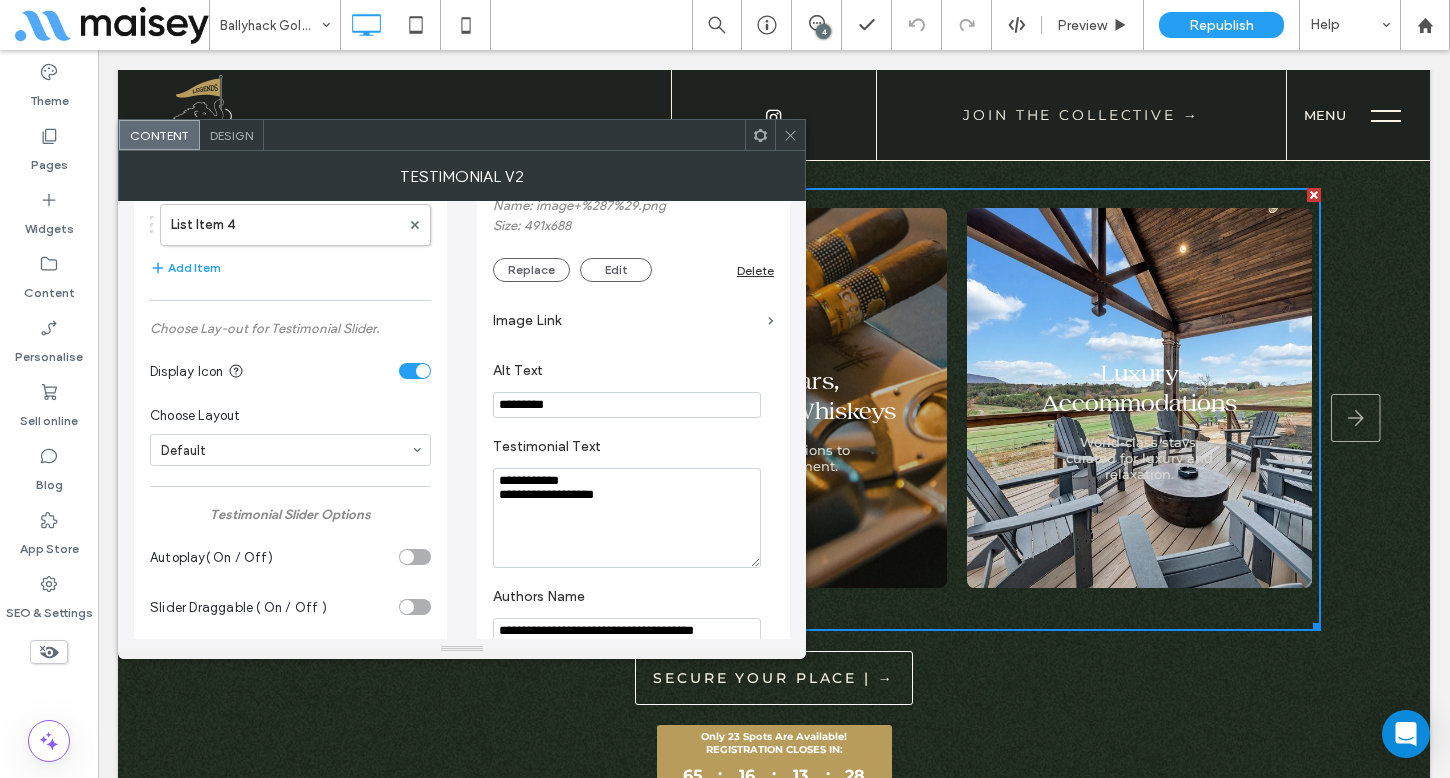 scroll, scrollTop: 288, scrollLeft: 0, axis: vertical 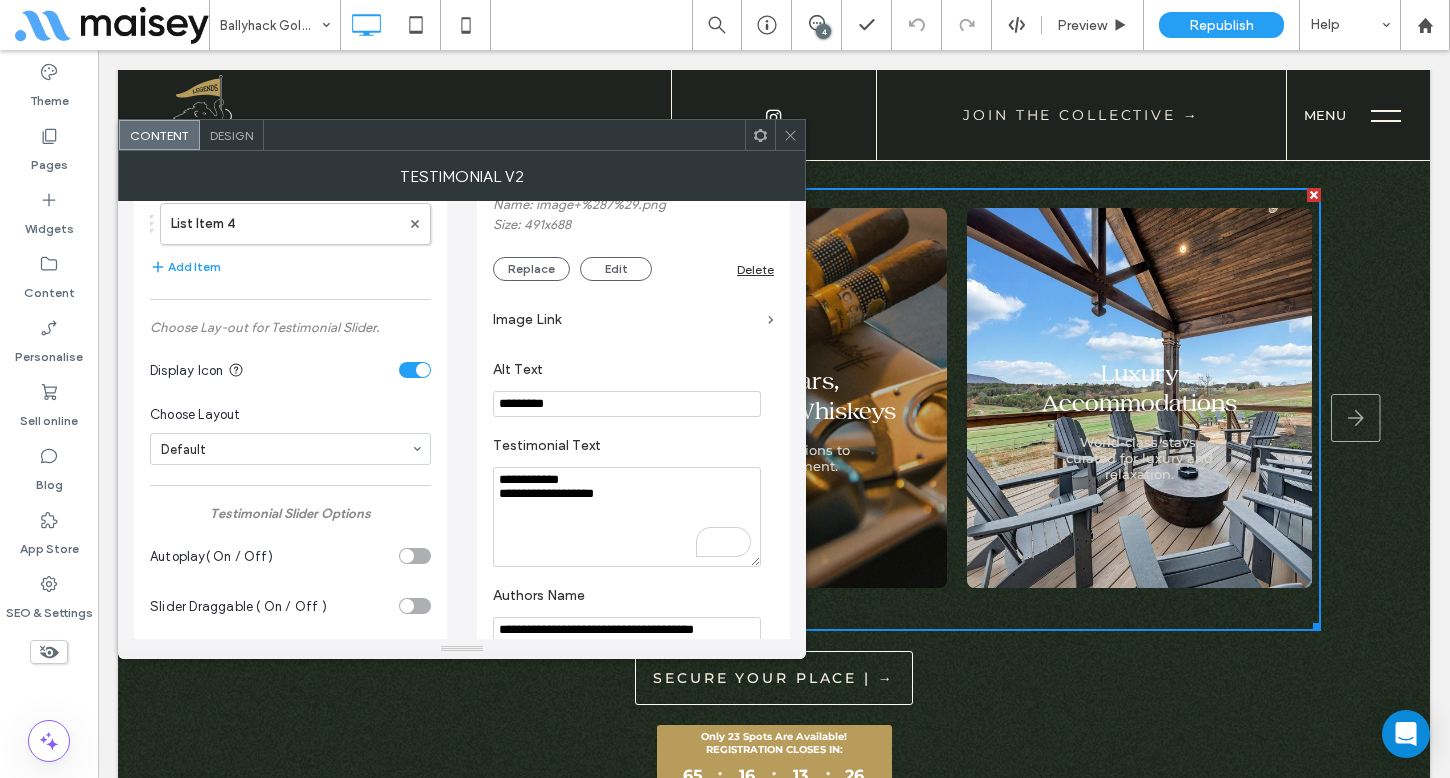 drag, startPoint x: 637, startPoint y: 500, endPoint x: 496, endPoint y: 502, distance: 141.01419 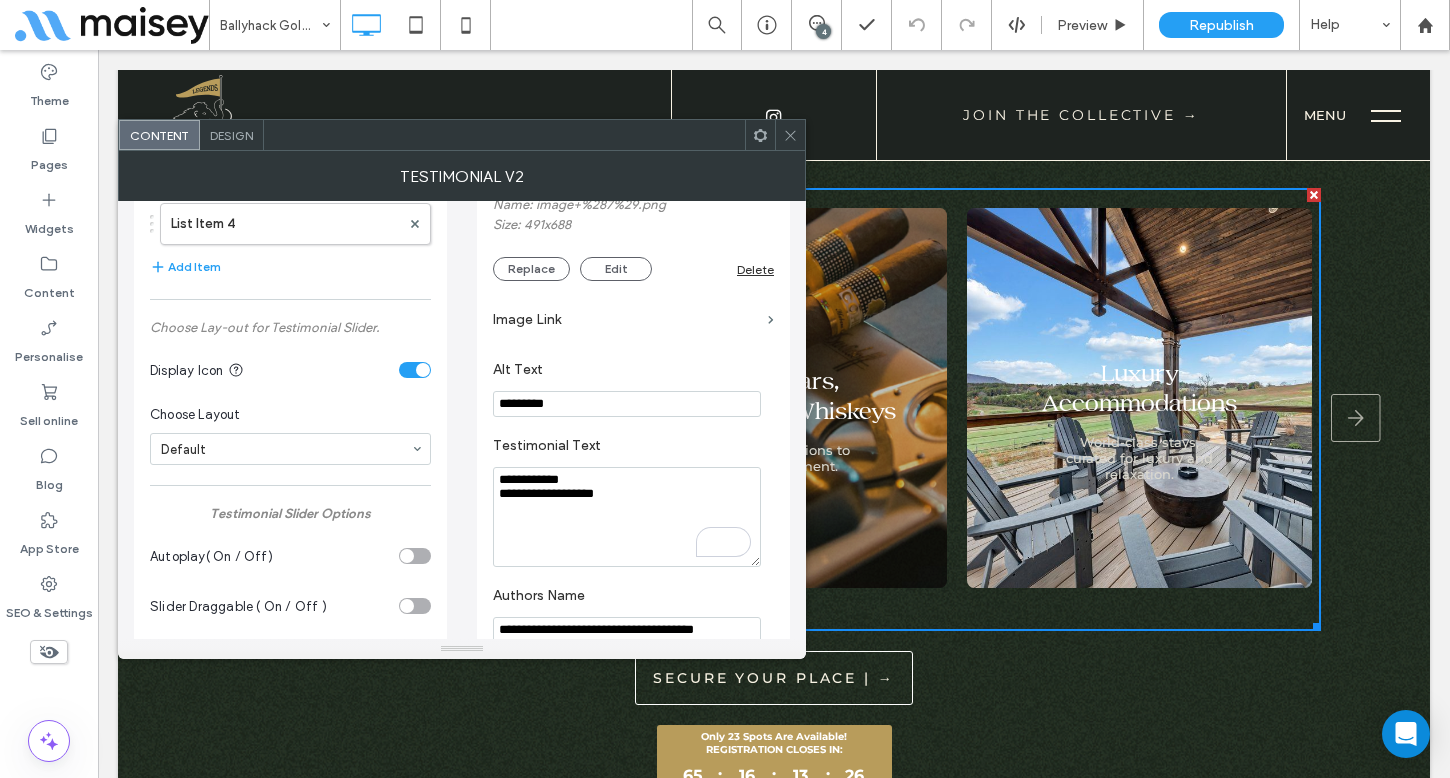 click on "**********" at bounding box center (627, 517) 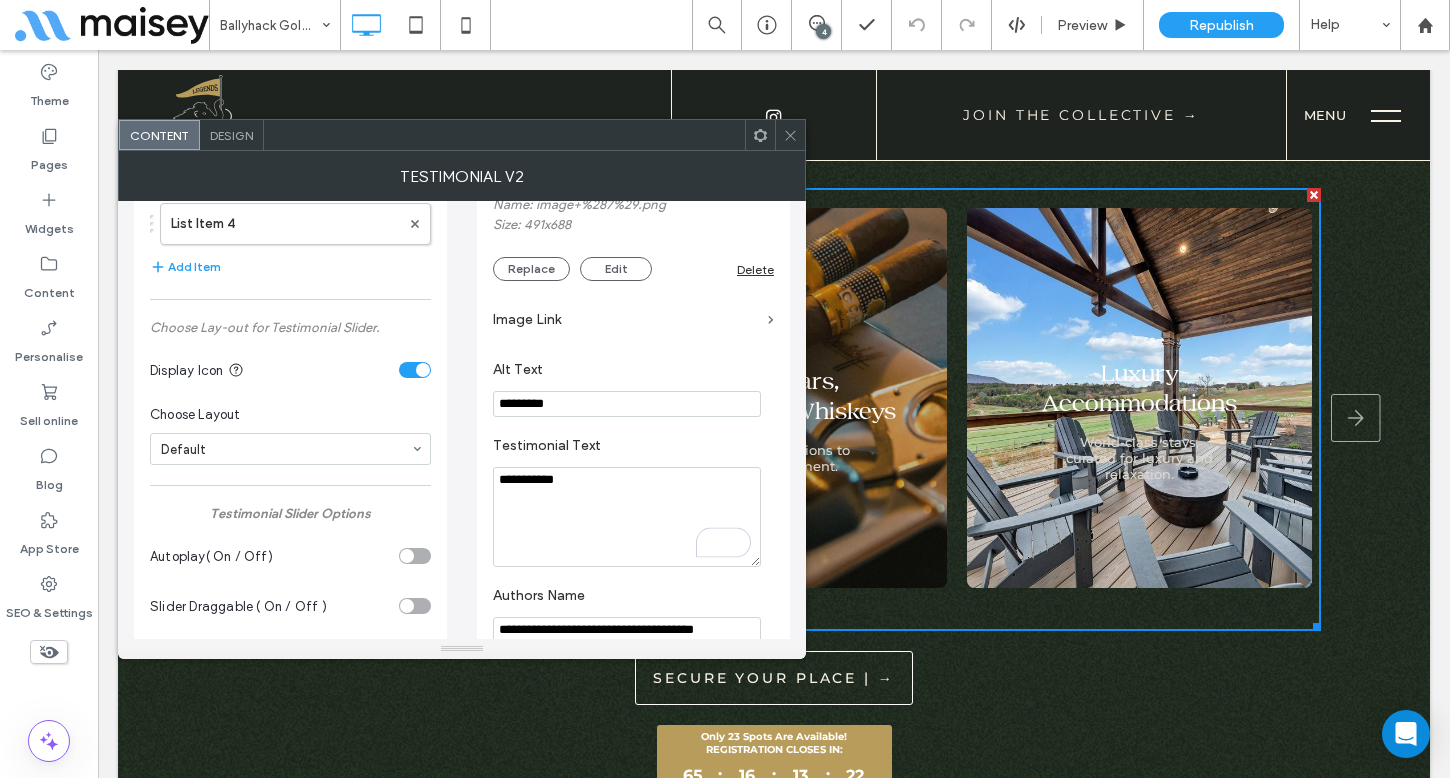 type on "**********" 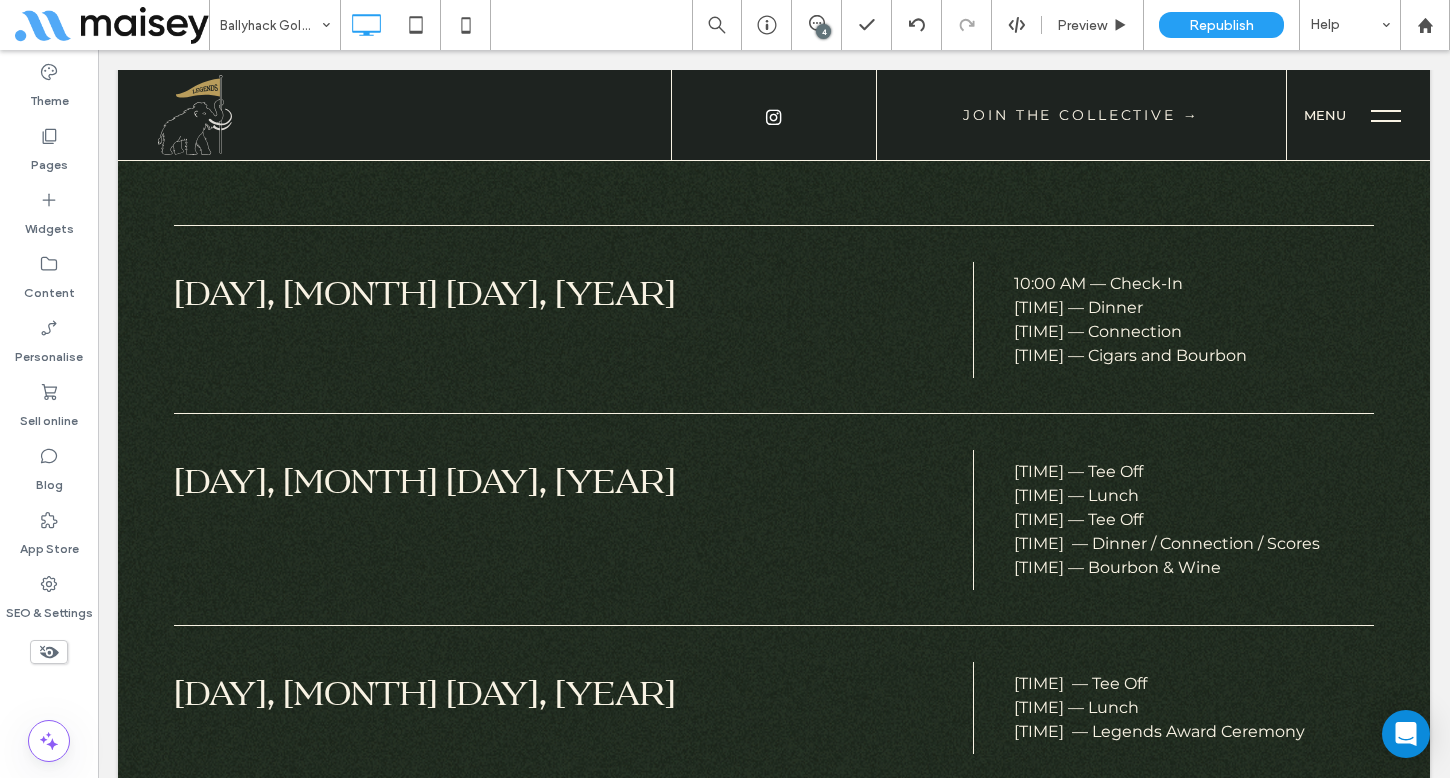 scroll, scrollTop: 6159, scrollLeft: 0, axis: vertical 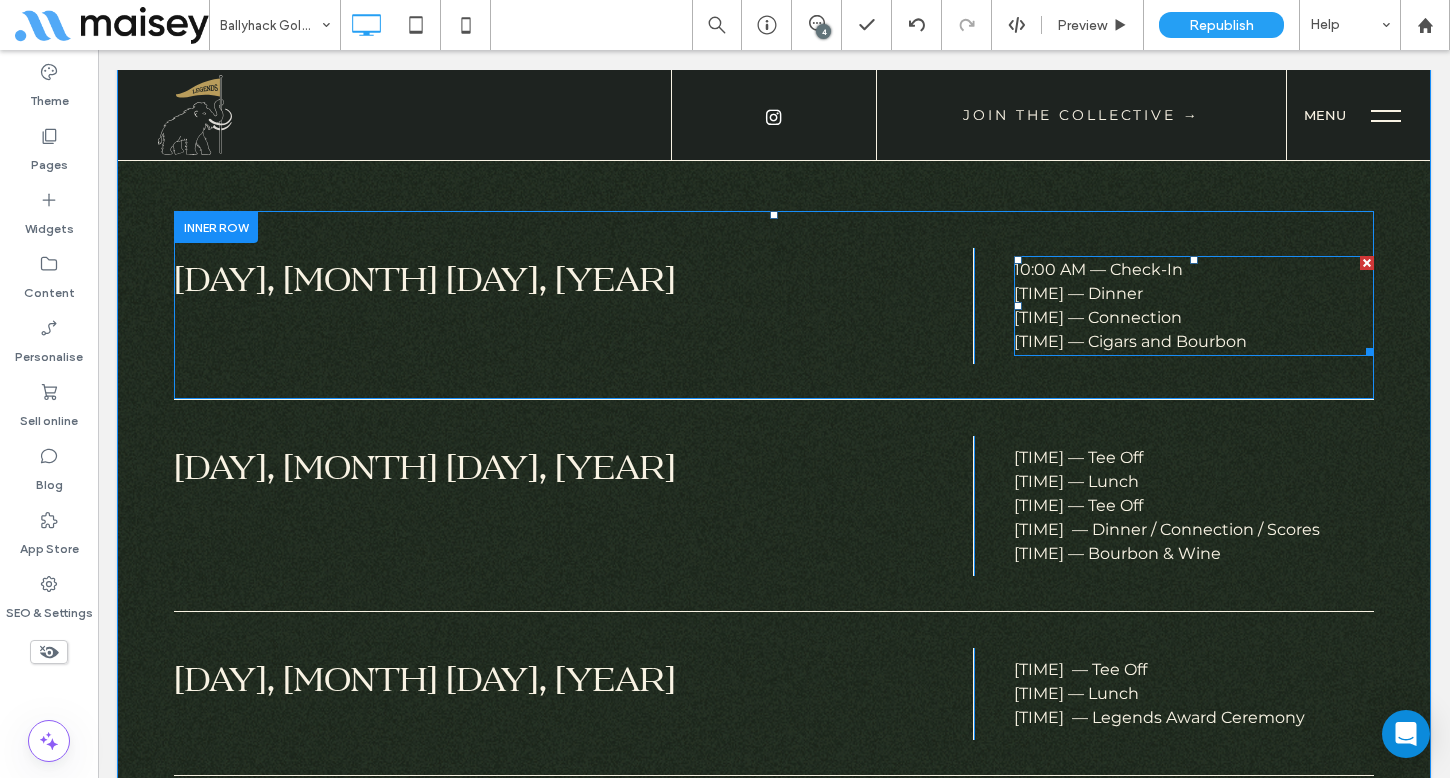 click on "[TIME] — Check-In [TIME] — Dinner  [TIME] — Connection  [TIME] — Cigars and Bourbon" at bounding box center [1130, 305] 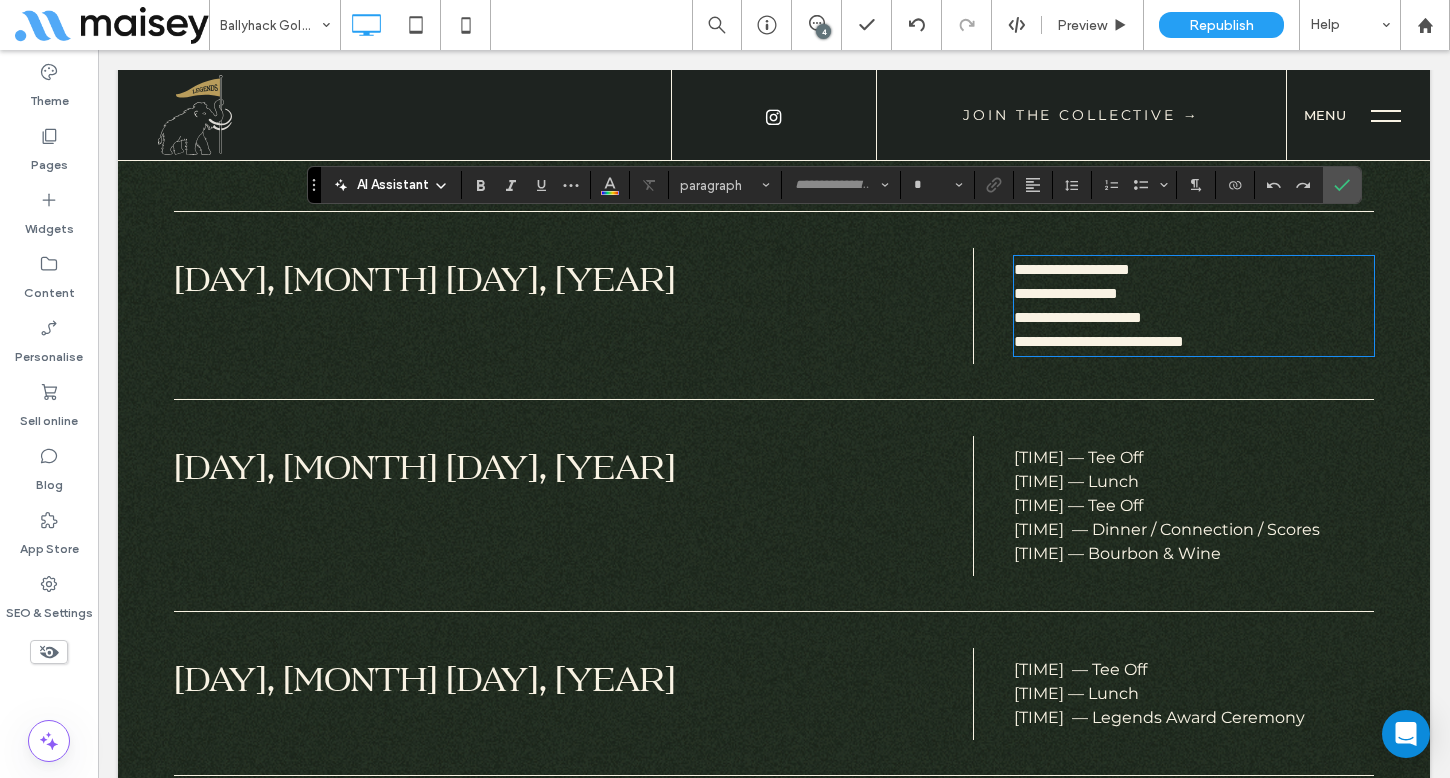 type on "**********" 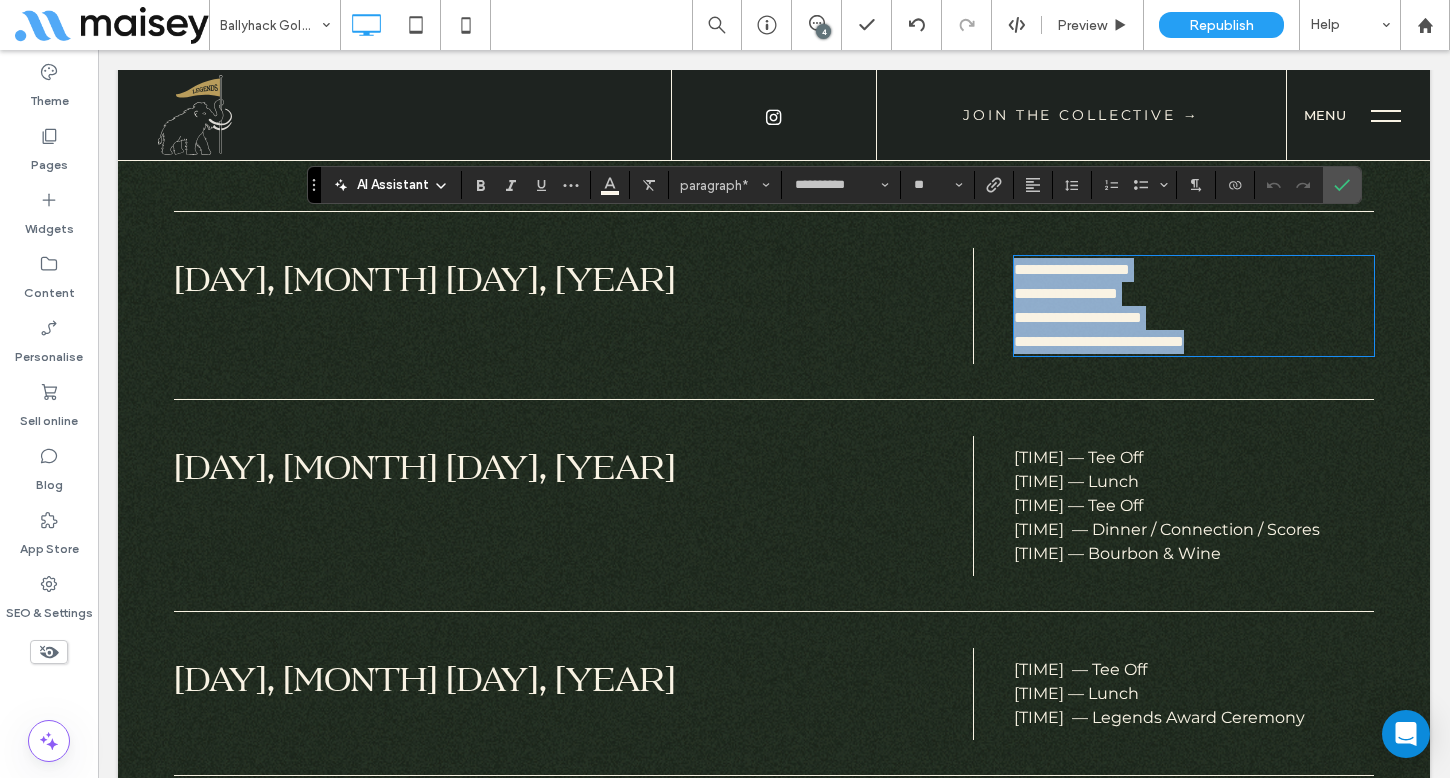click on "**********" at bounding box center [1194, 306] 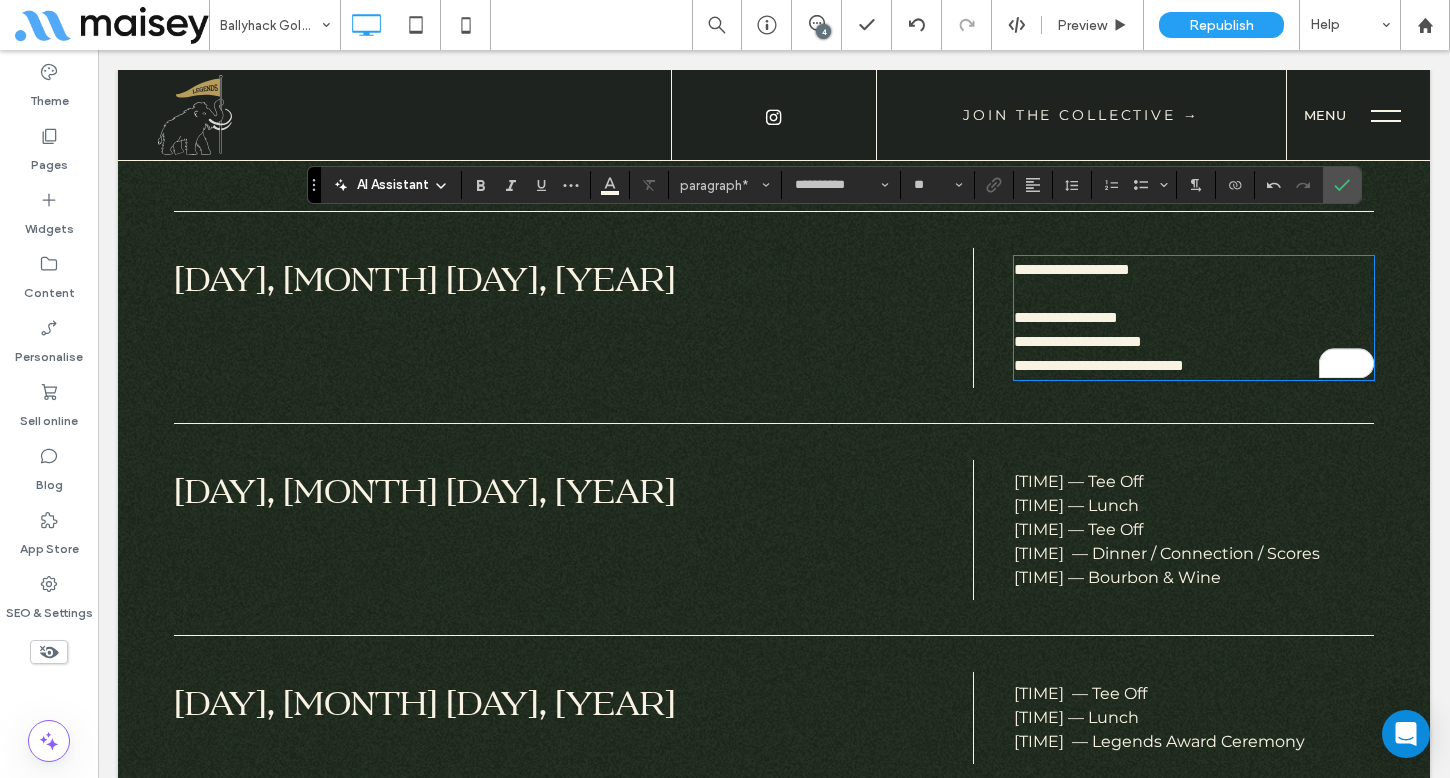type 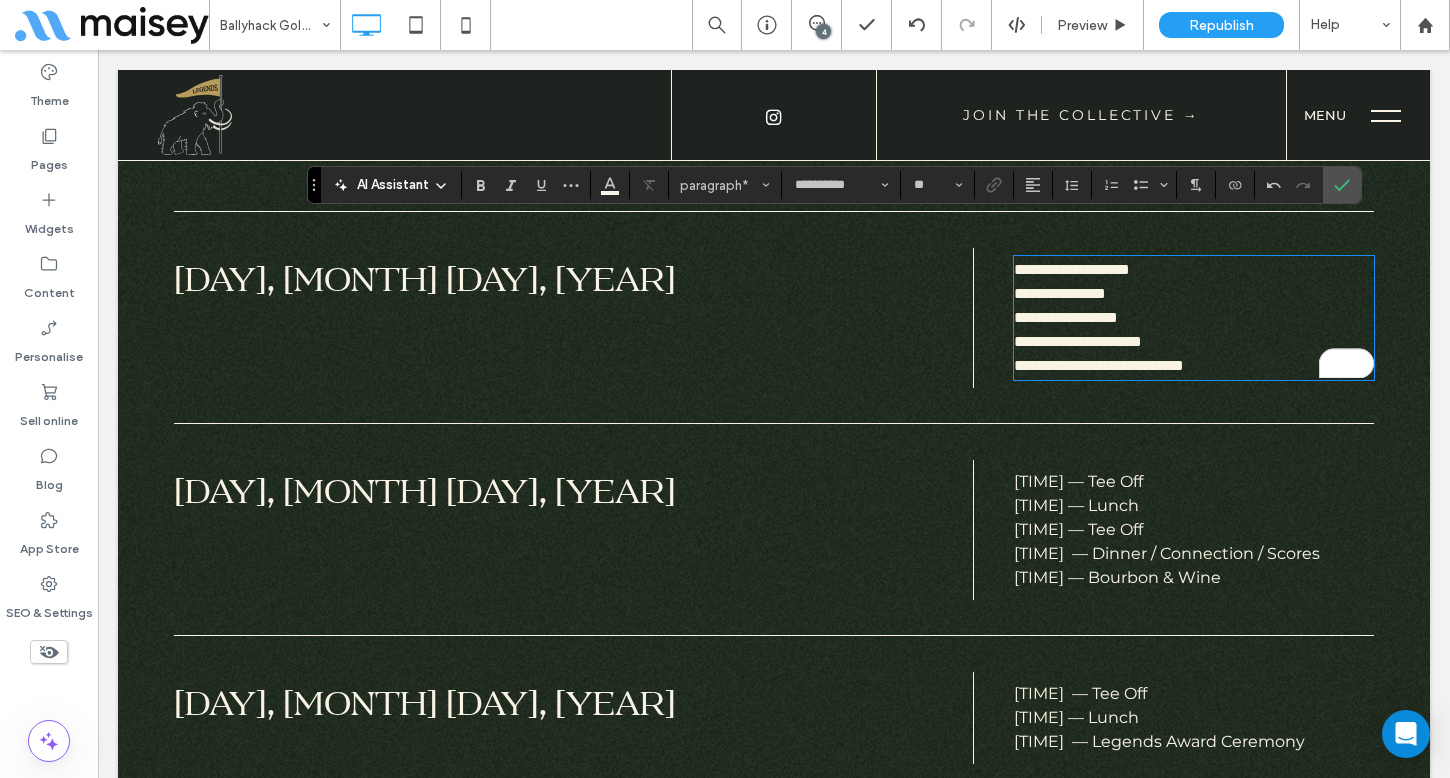 click on "**********" at bounding box center [1099, 329] 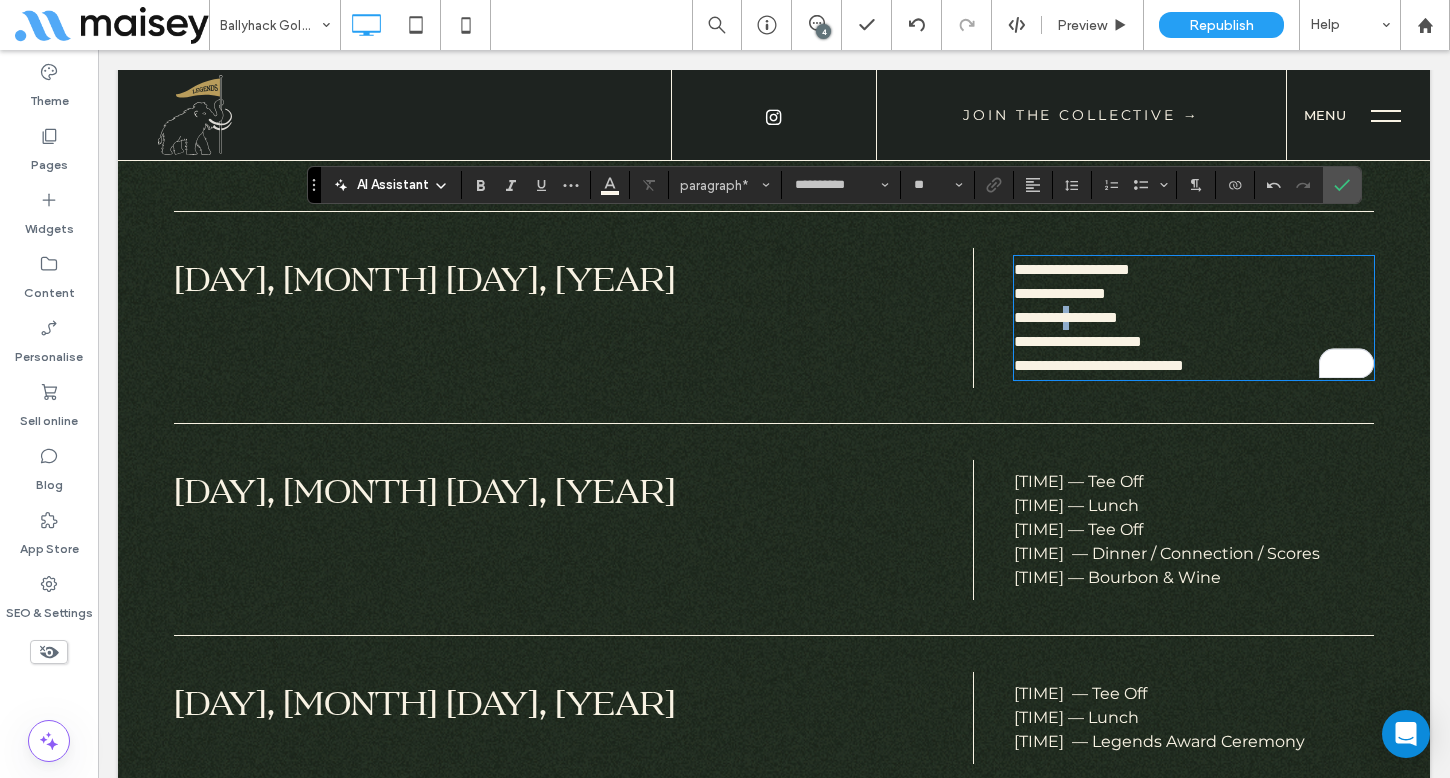 click on "**********" at bounding box center (1099, 329) 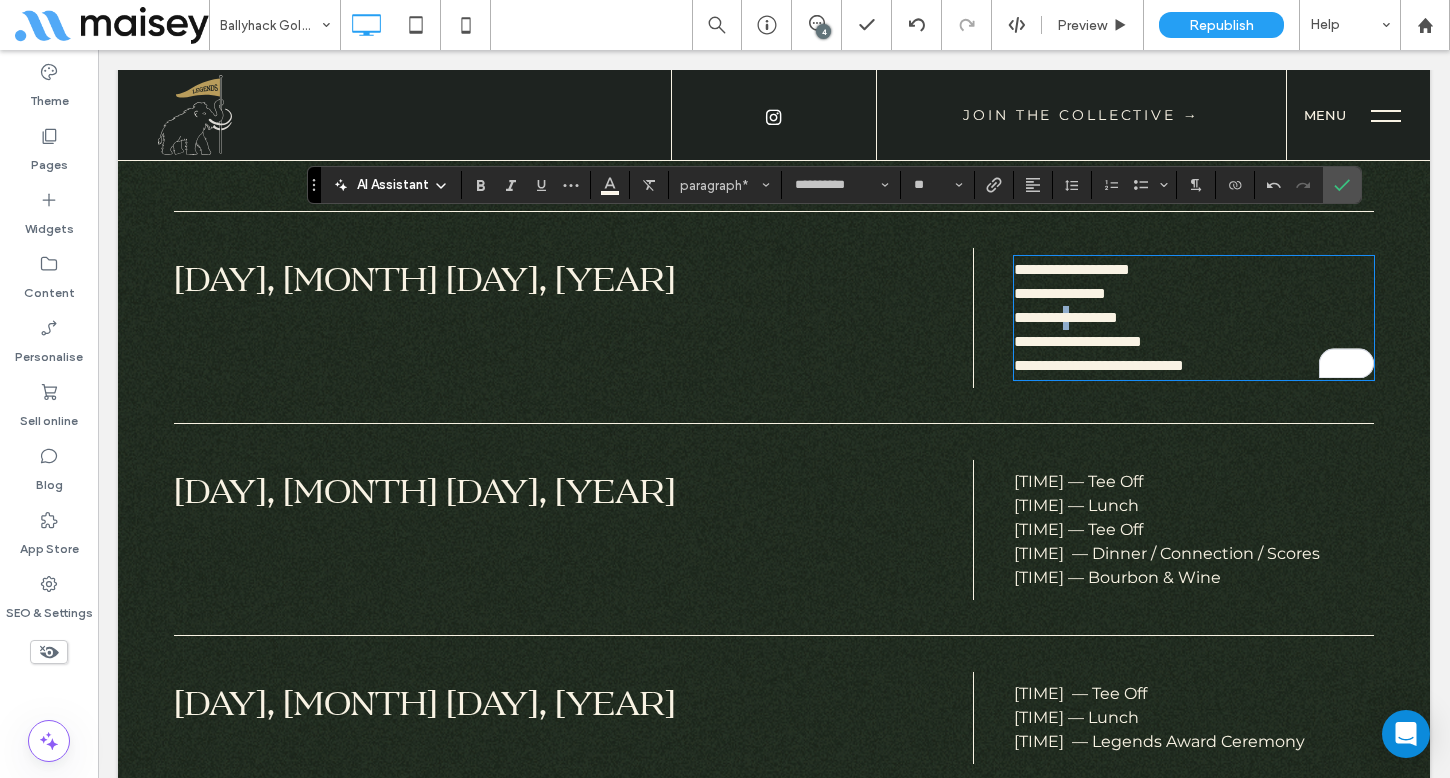 copy on "*" 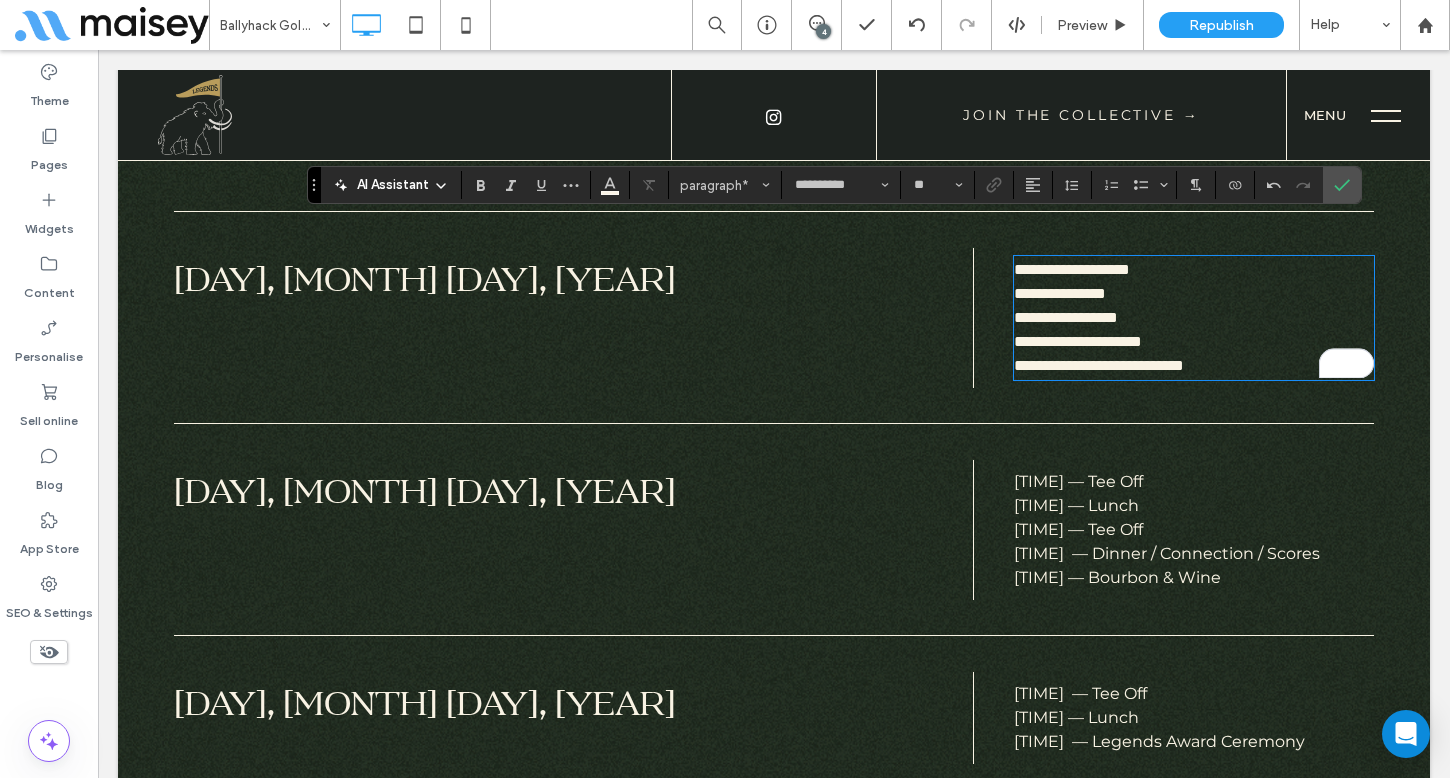 click on "**********" at bounding box center (1099, 329) 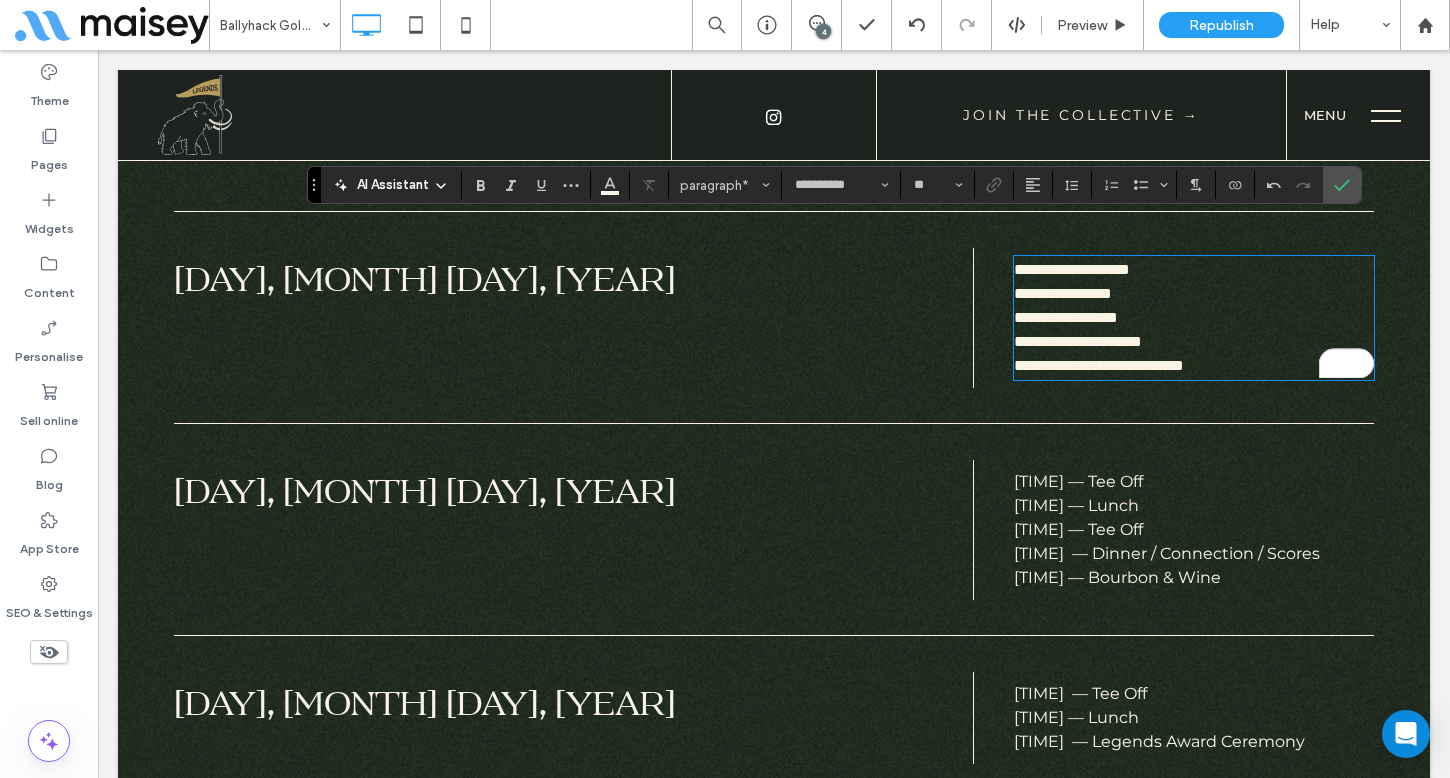click on "**********" at bounding box center (1099, 329) 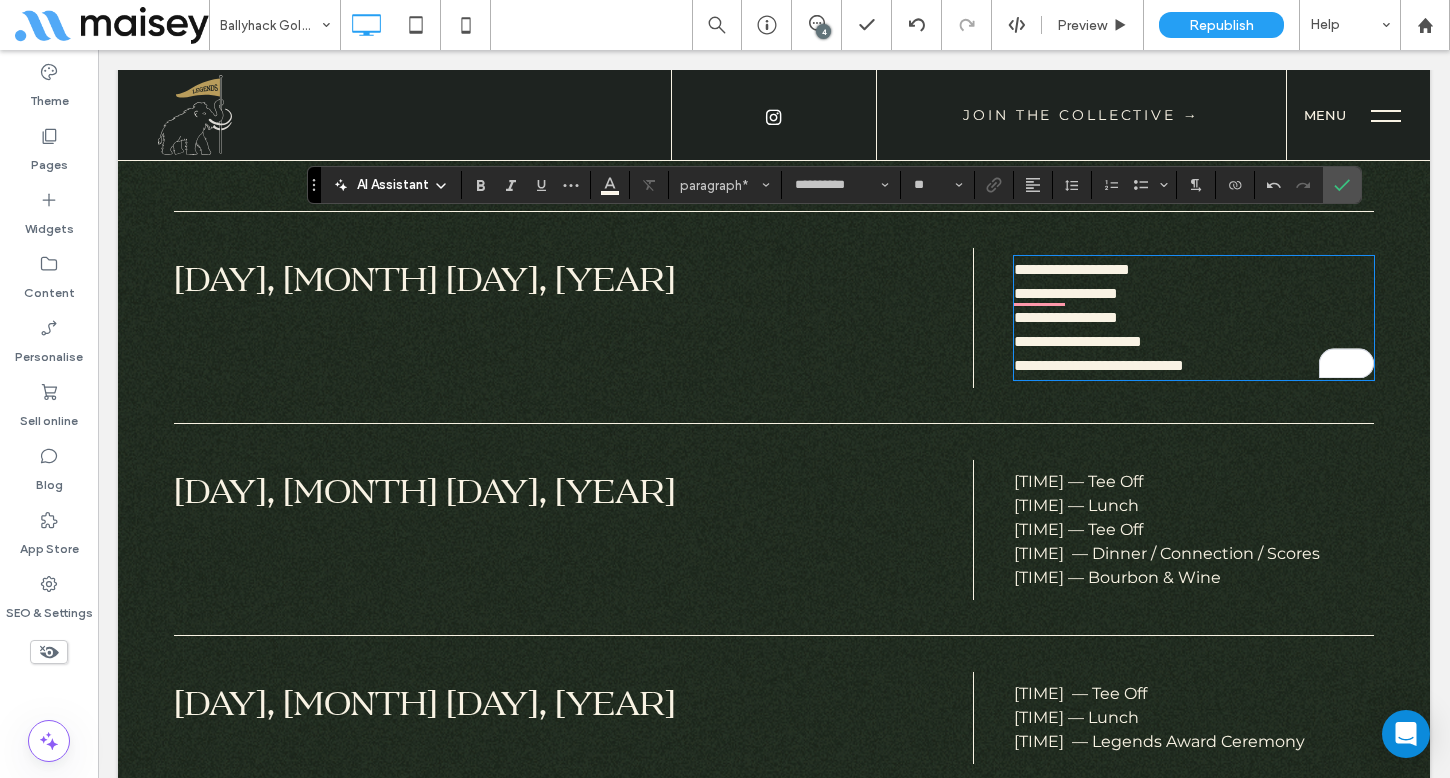 click on "**********" at bounding box center (1099, 329) 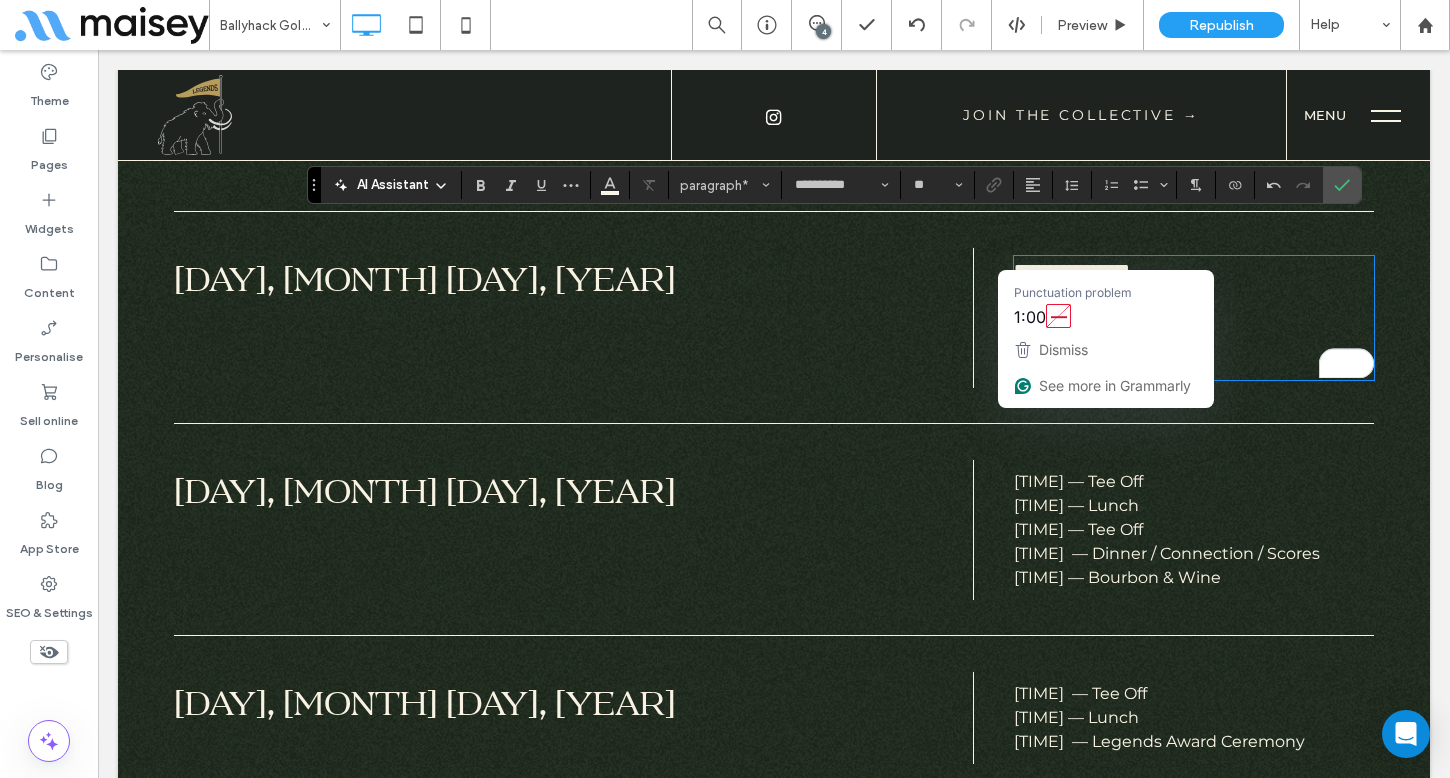 click on "**********" at bounding box center (1078, 329) 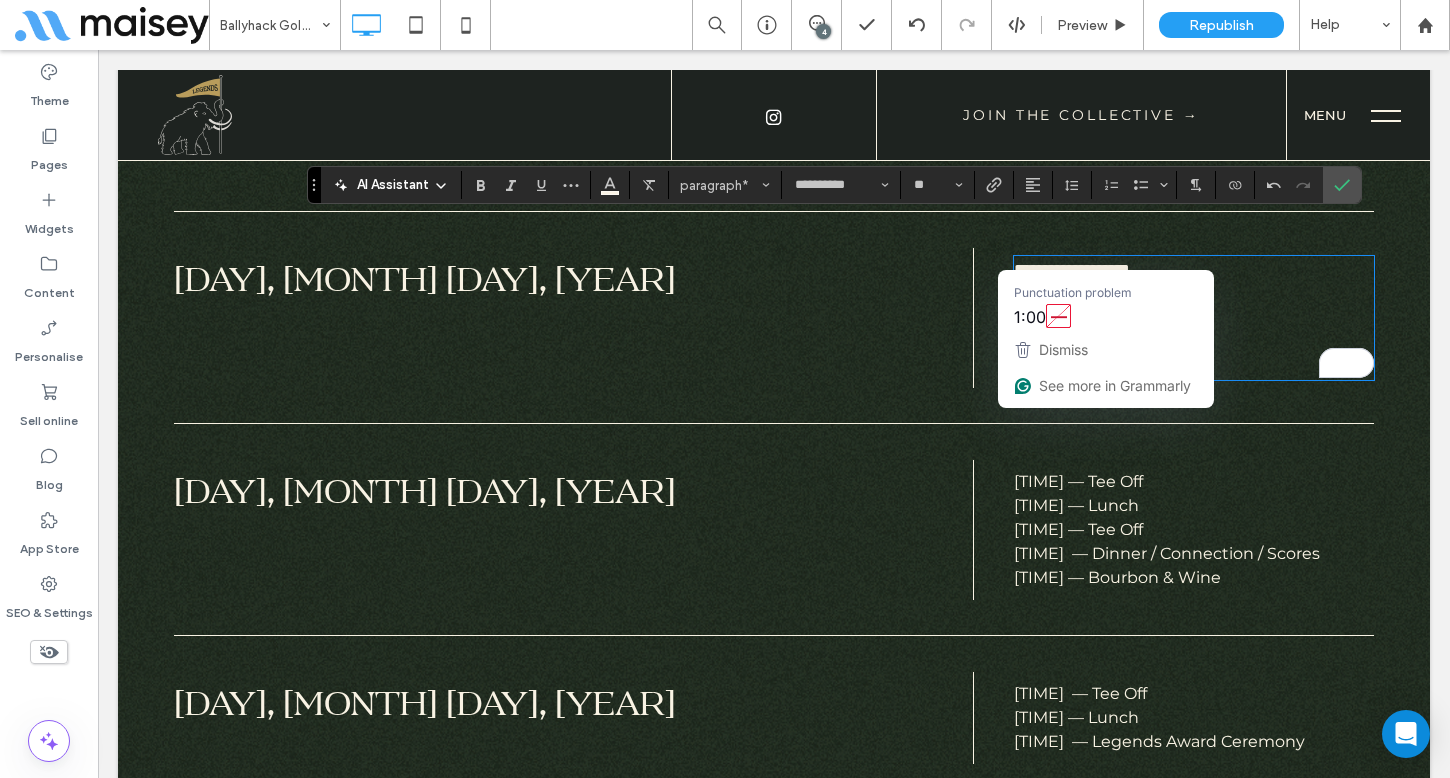 drag, startPoint x: 1064, startPoint y: 261, endPoint x: 1049, endPoint y: 261, distance: 15 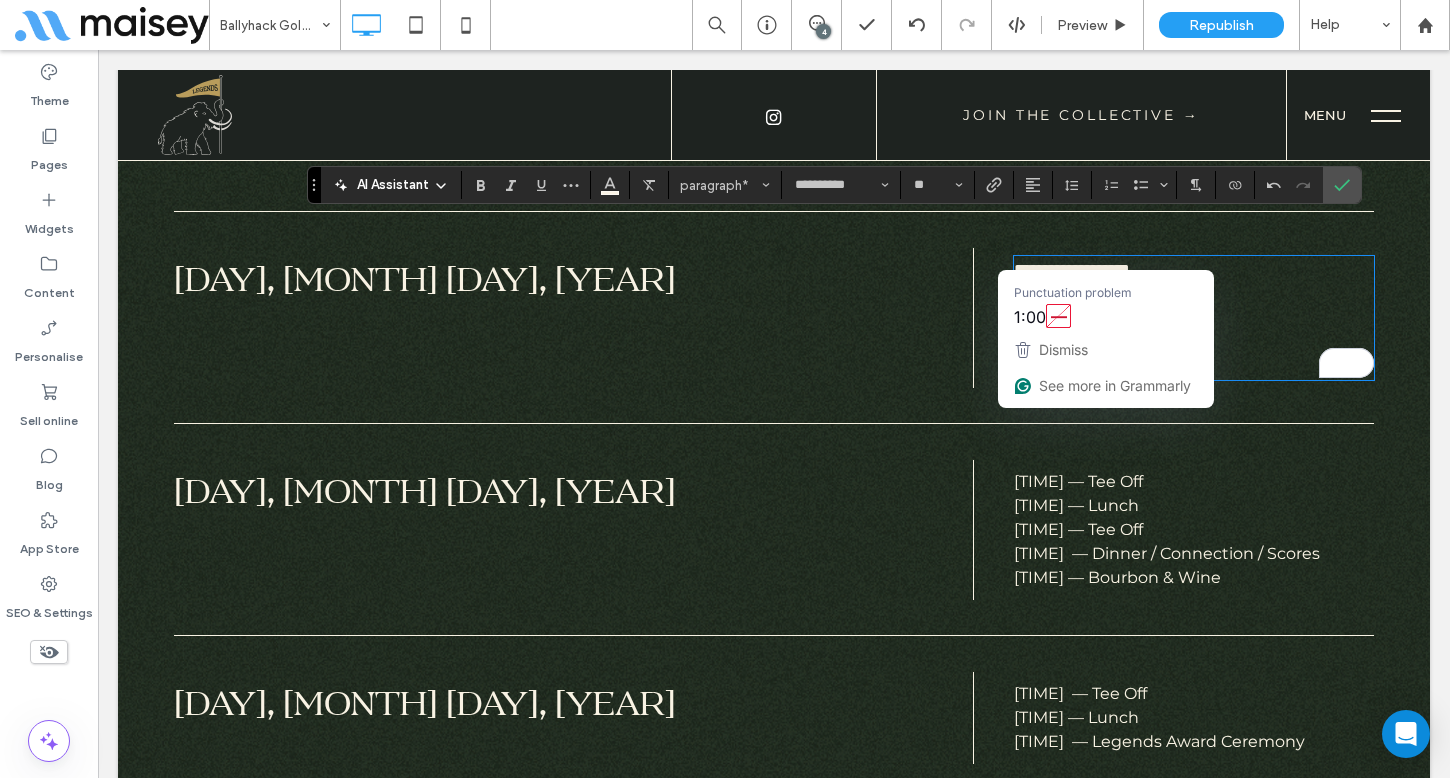 click on "**********" at bounding box center (1078, 329) 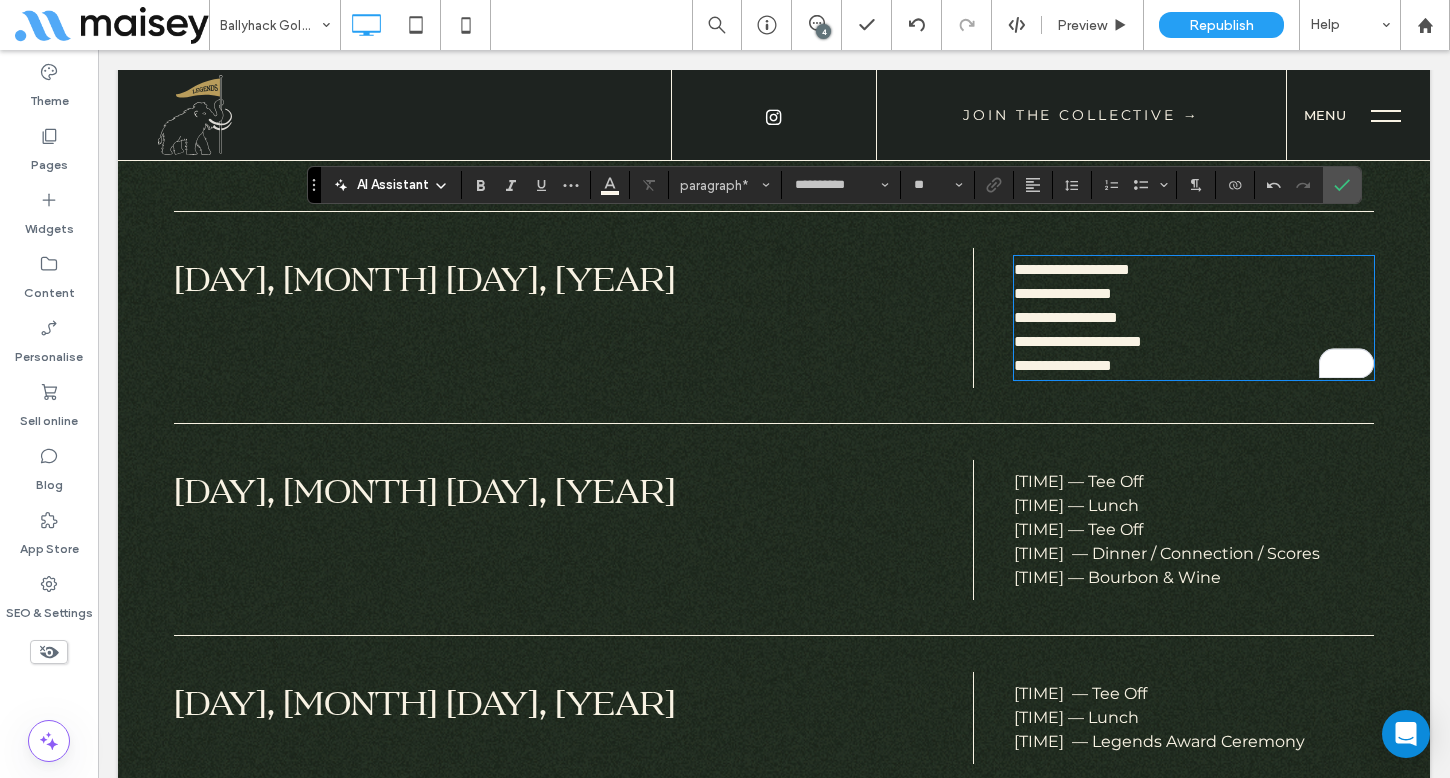 click on "**********" at bounding box center (1078, 329) 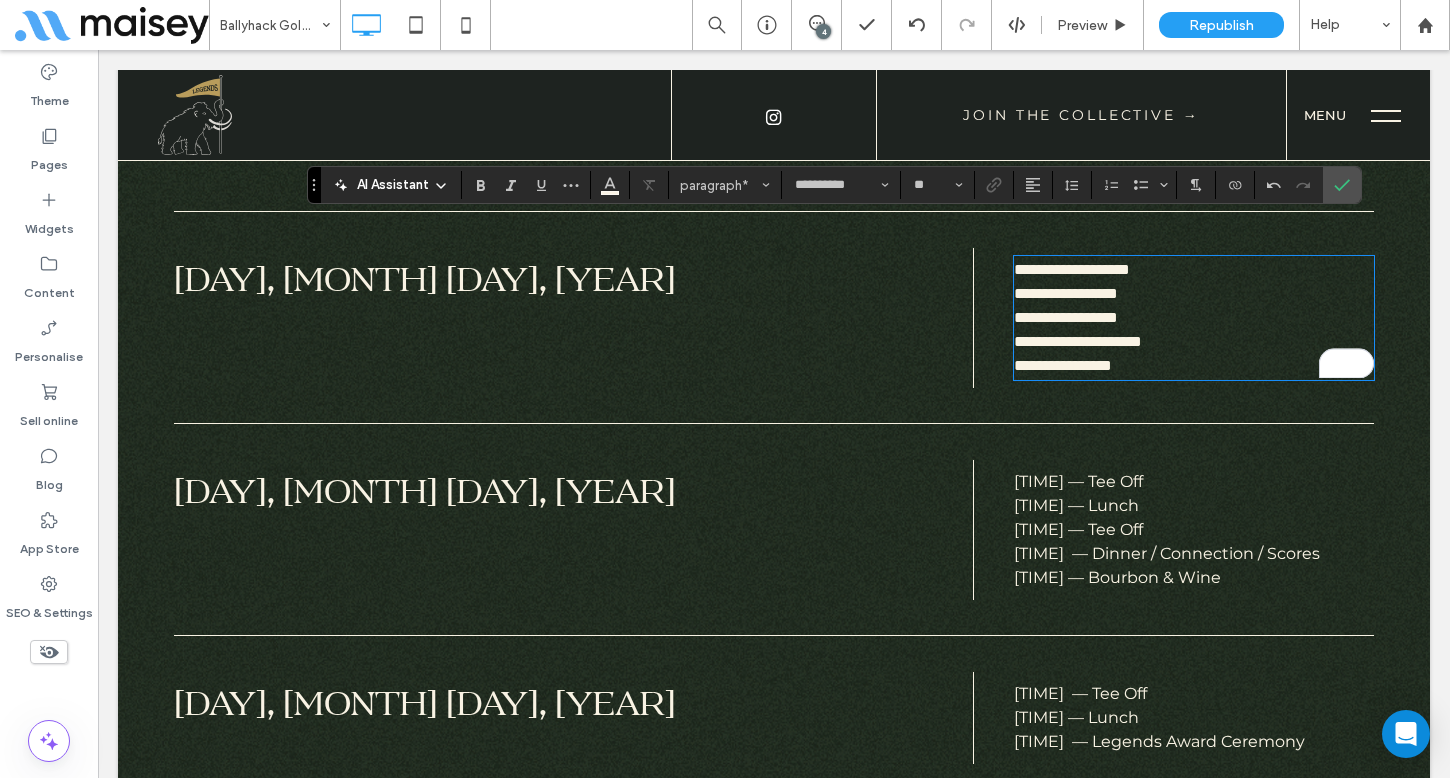 click on "**********" at bounding box center (1078, 329) 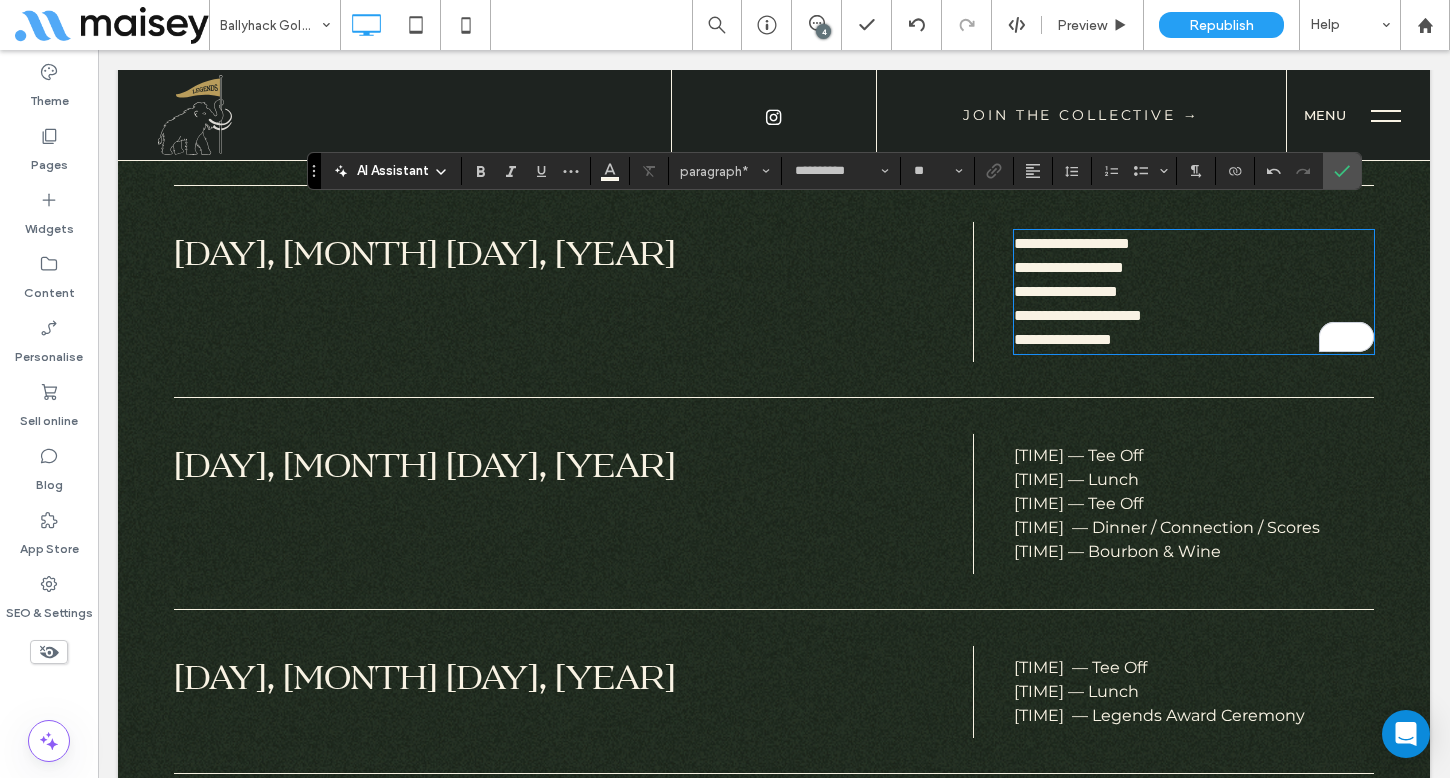scroll, scrollTop: 6187, scrollLeft: 0, axis: vertical 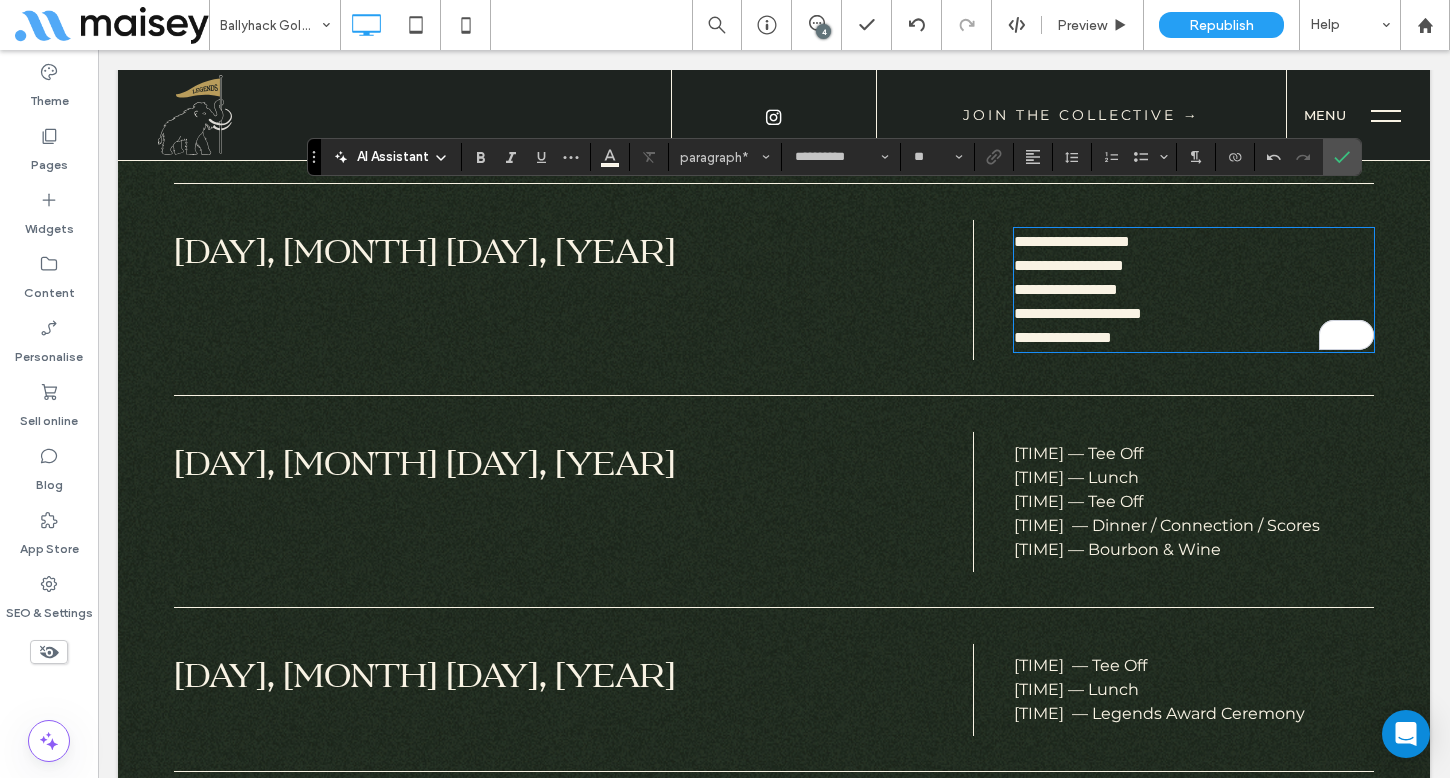 click on "[TIME] — Tee Off [TIME] — Lunch  [TIME] — Tee Off  [TIME]  — Dinner / Connection / Scores [TIME] — Bourbon & Wine" at bounding box center (1167, 501) 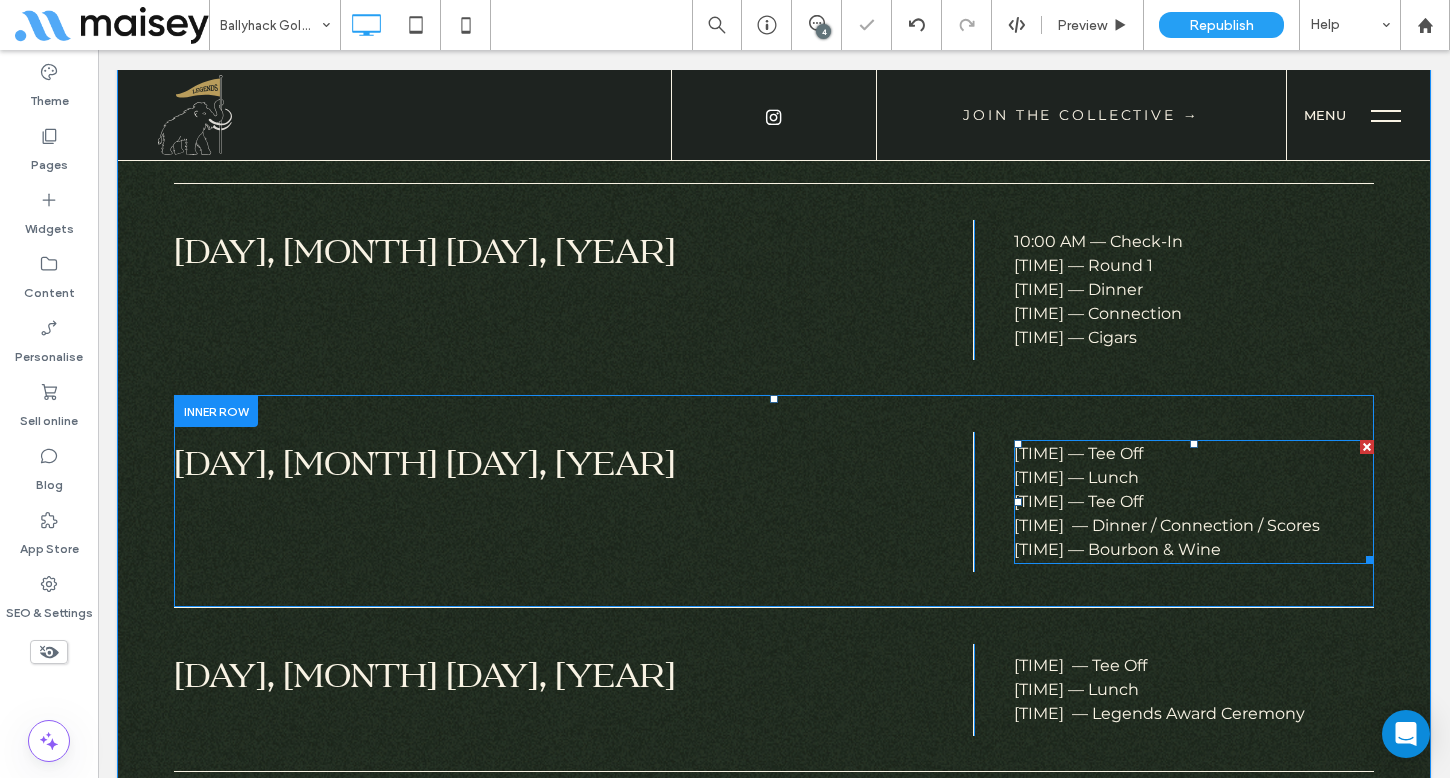 click on "[TIME] — Tee Off [TIME] — Lunch  [TIME] — Tee Off  [TIME]  — Dinner / Connection / Scores [TIME] — Bourbon & Wine" at bounding box center (1167, 501) 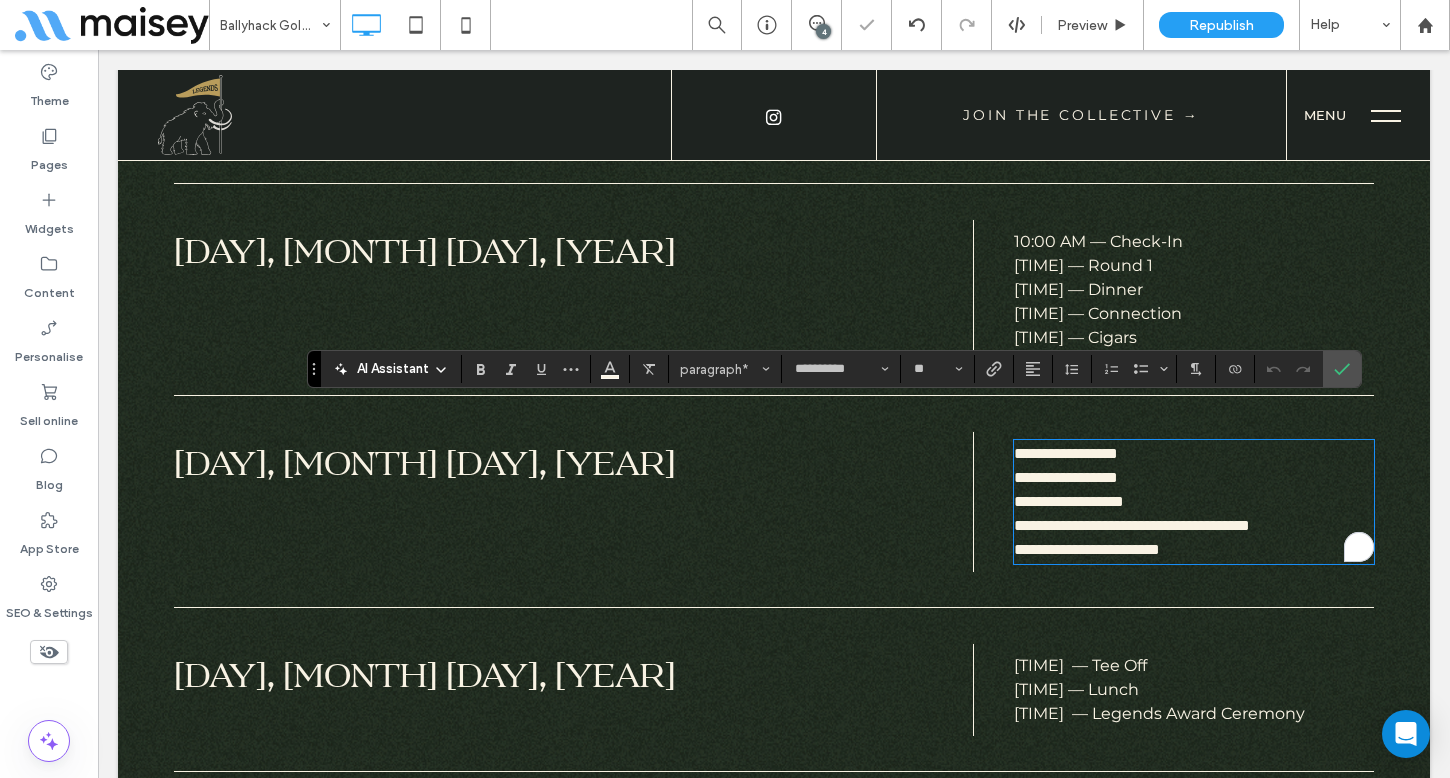 click on "**********" at bounding box center (1132, 501) 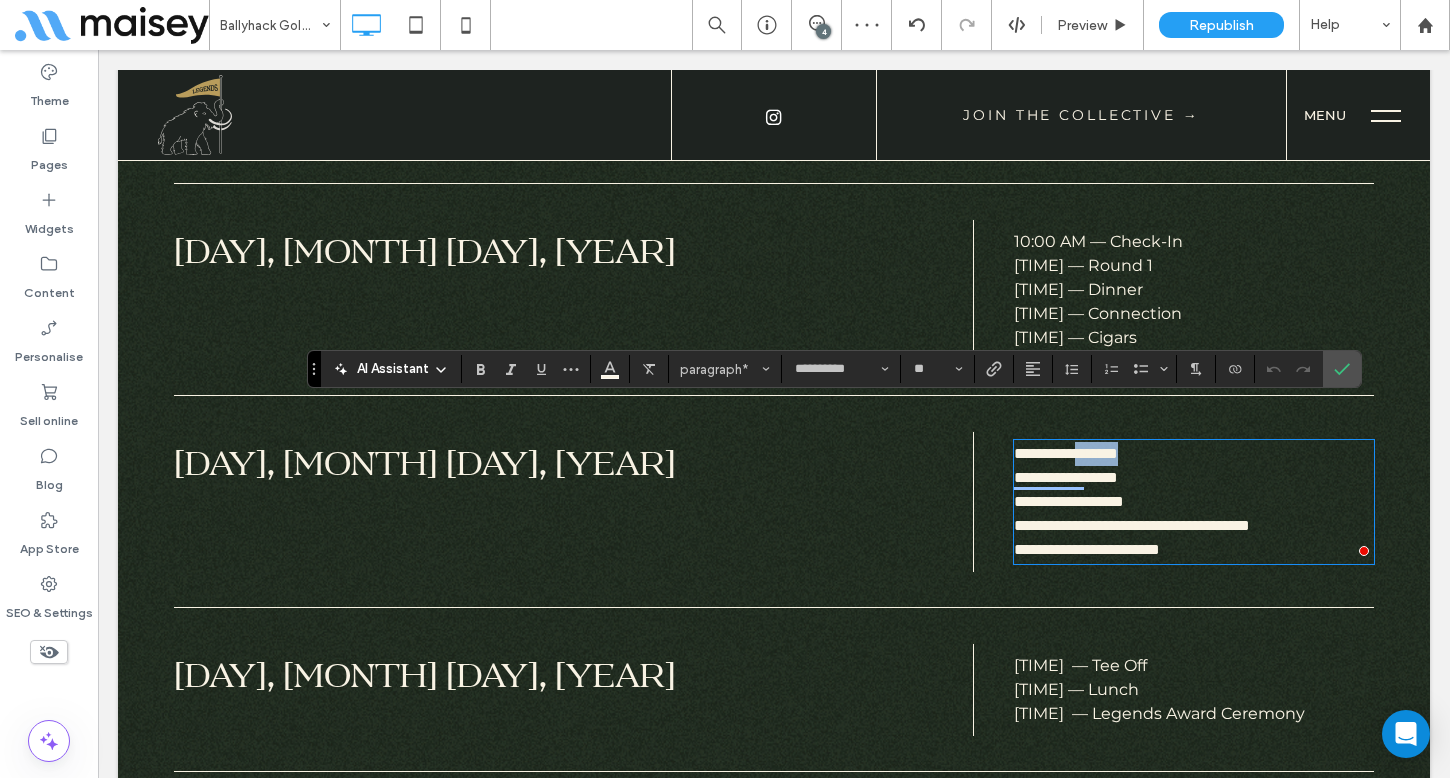 drag, startPoint x: 1106, startPoint y: 418, endPoint x: 1168, endPoint y: 418, distance: 62 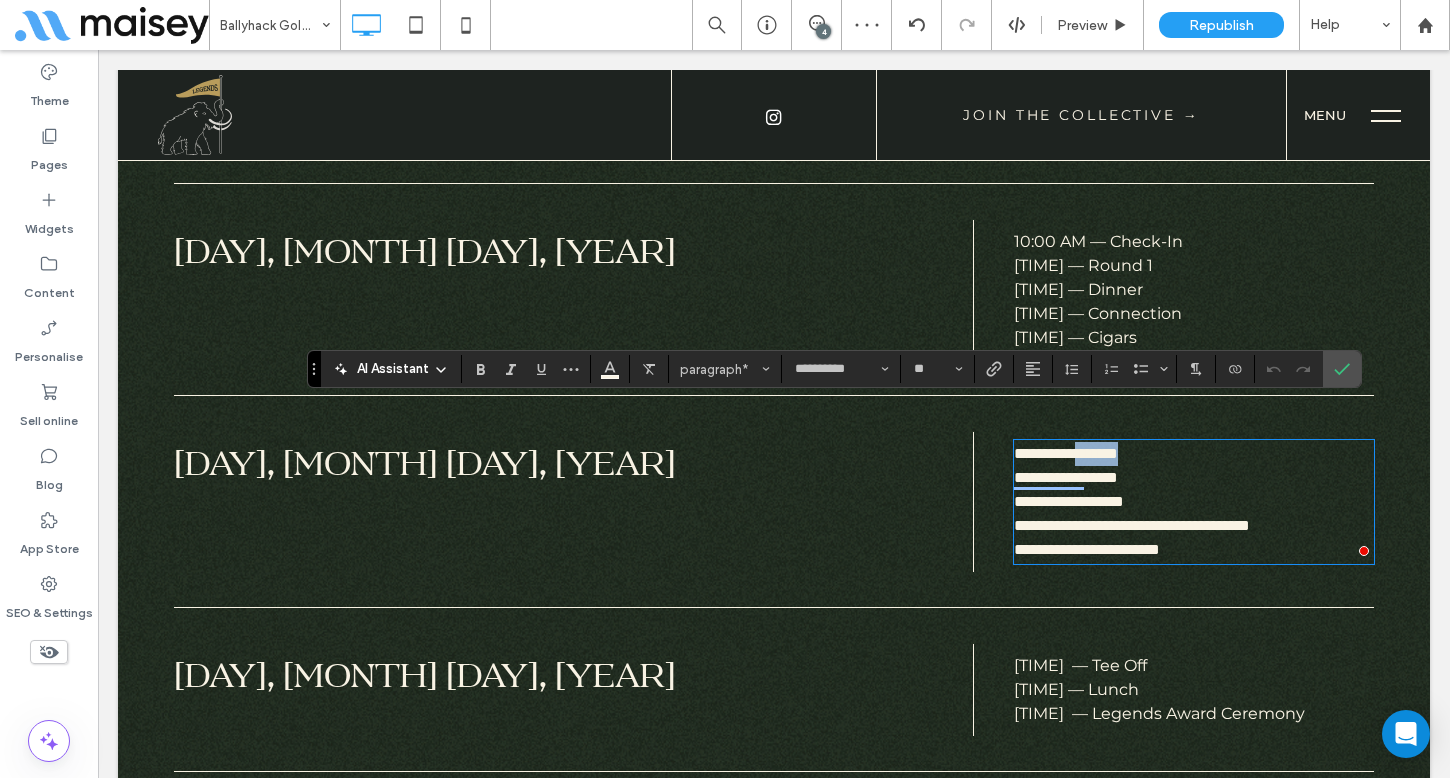 click on "**********" at bounding box center (1194, 502) 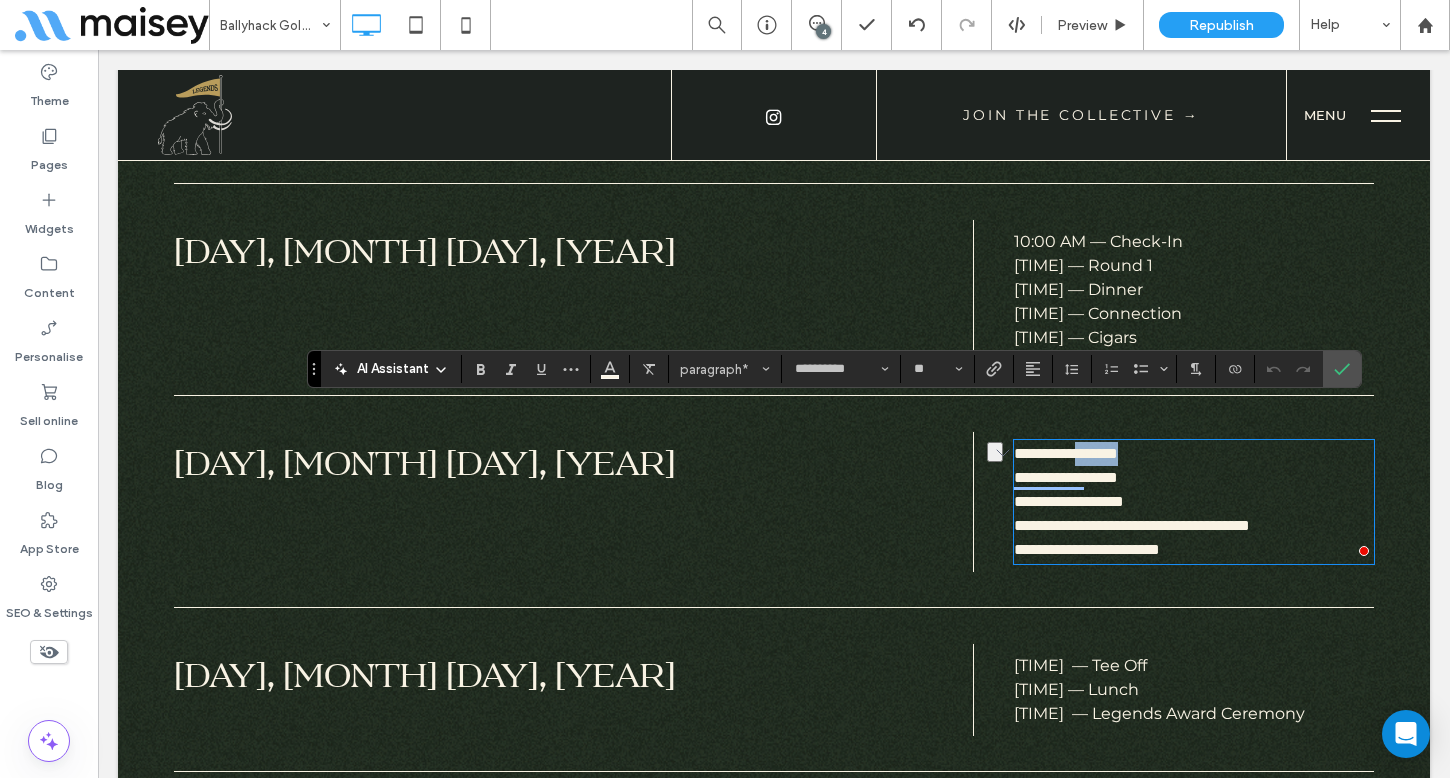 type 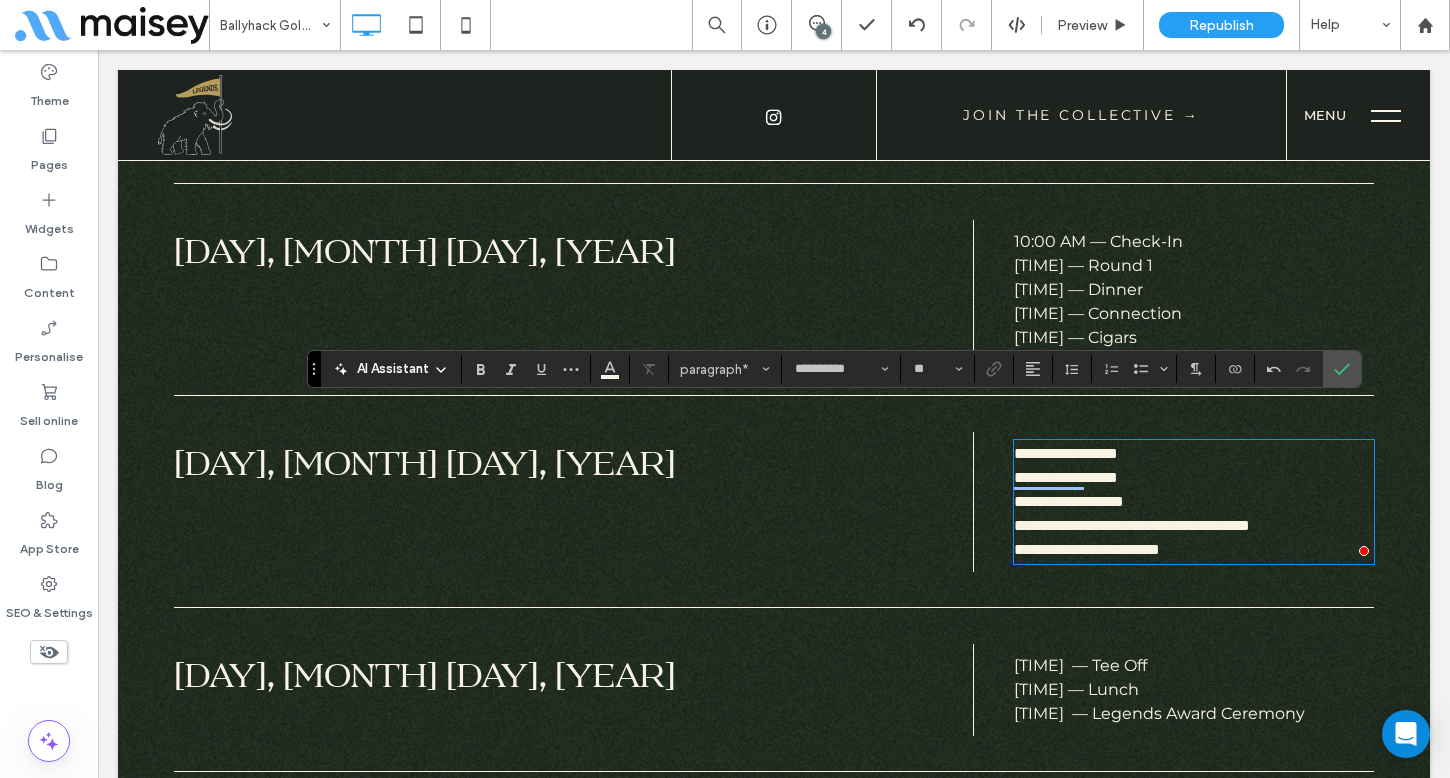 click on "**********" at bounding box center [1194, 502] 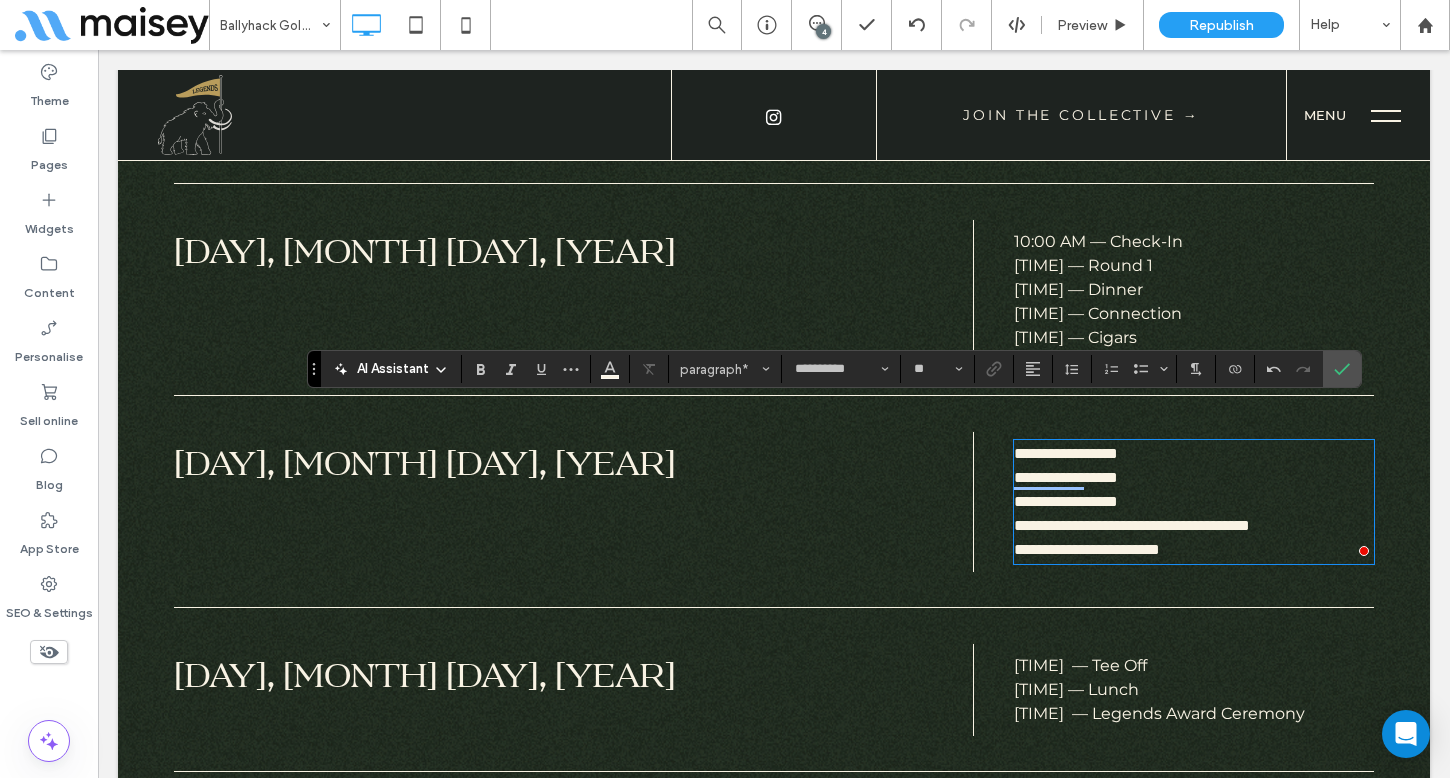 click on "[TIME]  — Tee Off [TIME] — Lunch [TIME] — Legends Award Ceremony" at bounding box center [1159, 689] 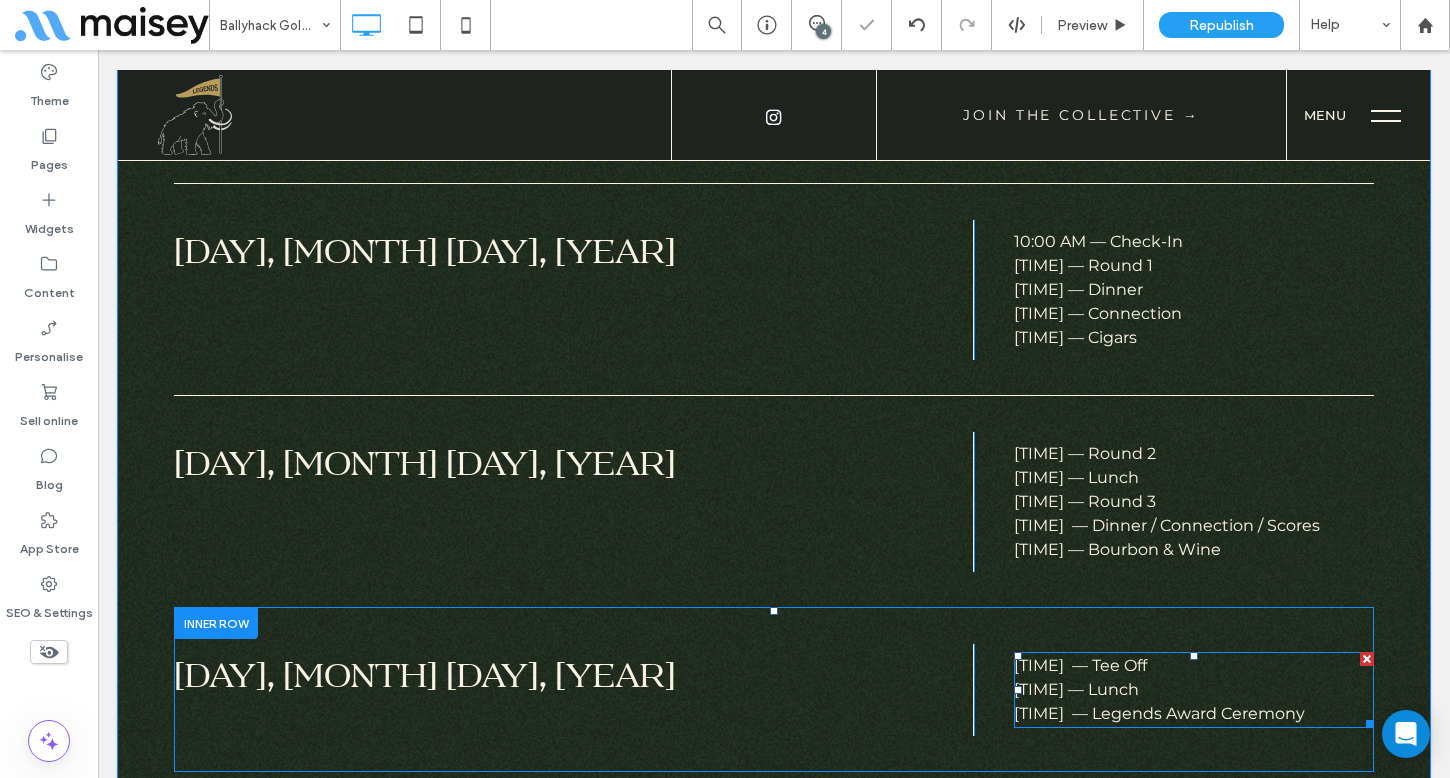 click on "[TIME]  — Tee Off [TIME] — Lunch [TIME] — Legends Award Ceremony" at bounding box center [1159, 689] 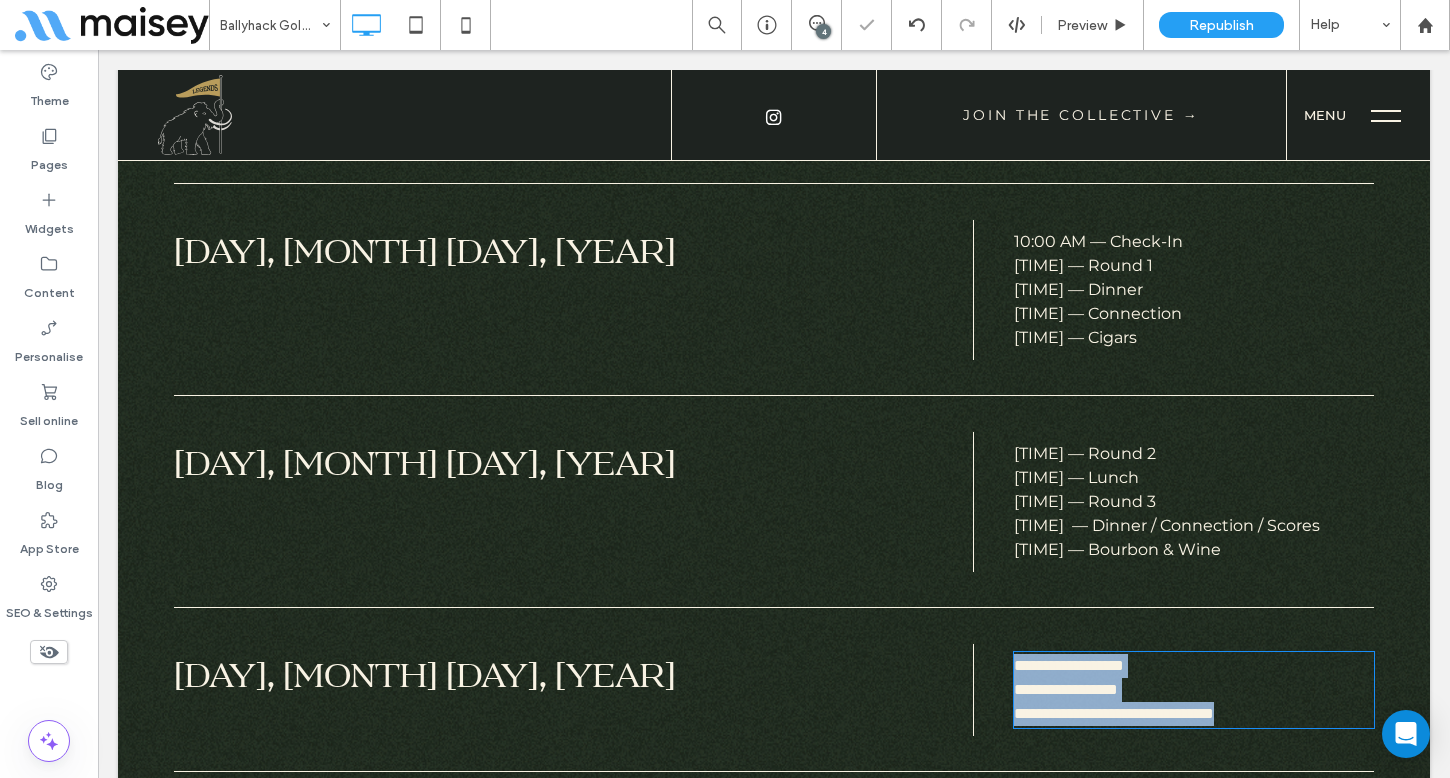 type on "**********" 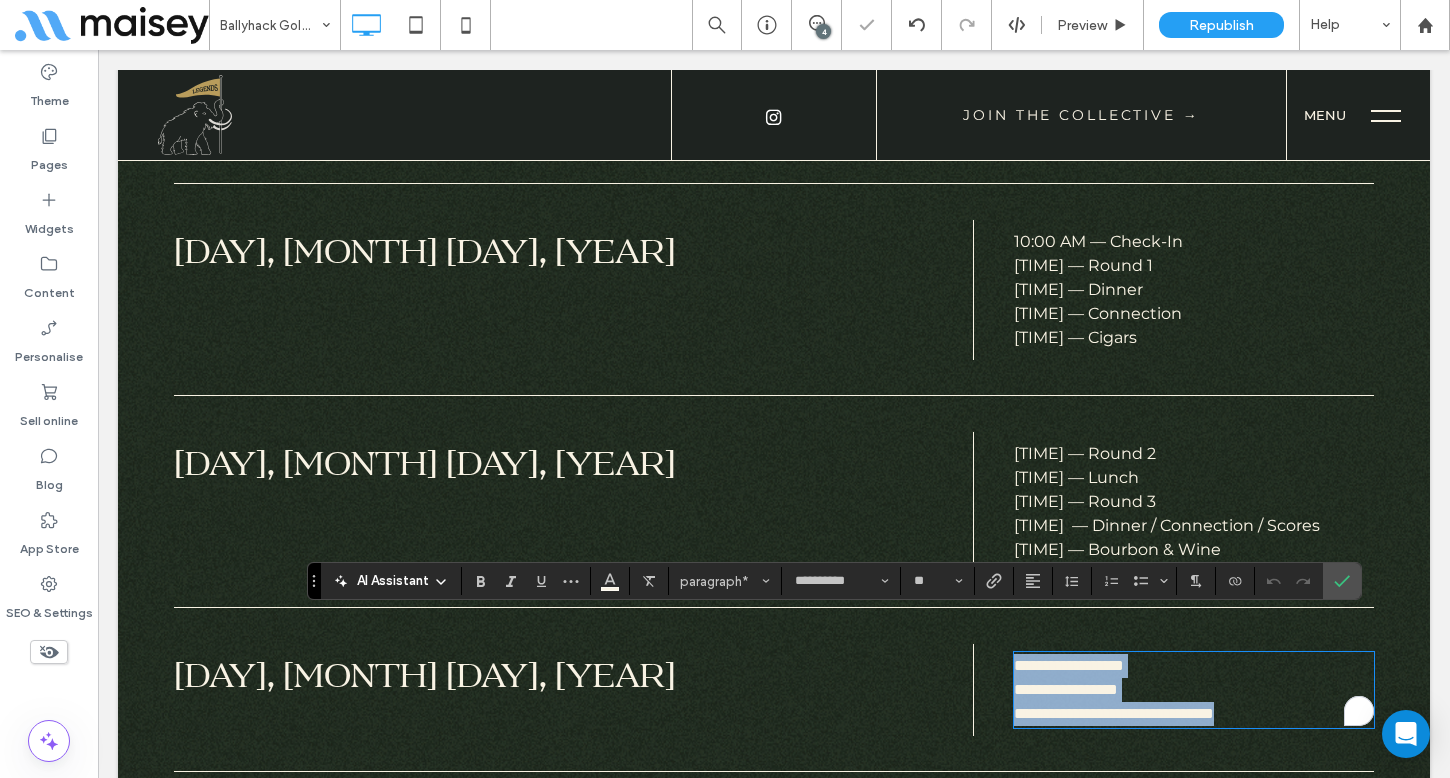 click on "**********" at bounding box center [1114, 689] 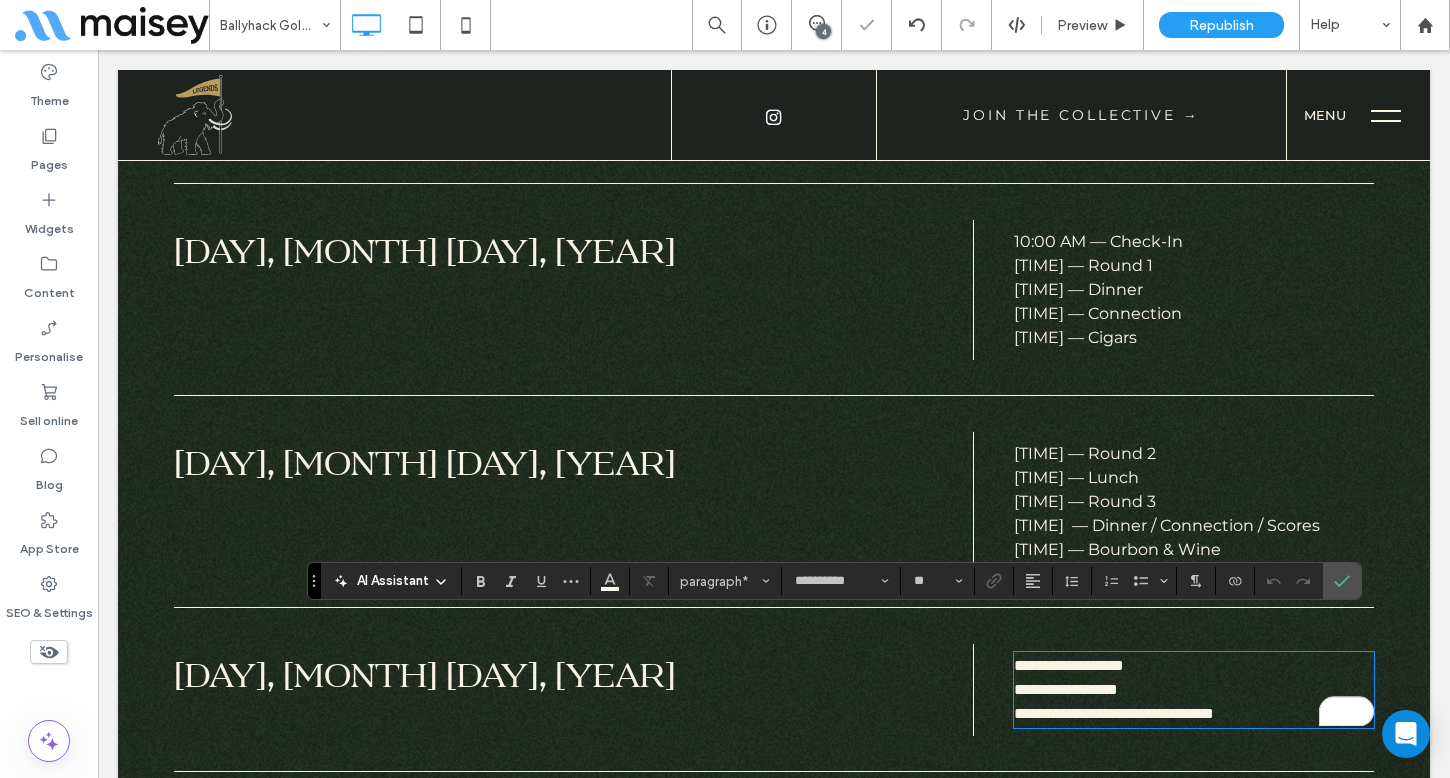 click on "**********" at bounding box center [1194, 690] 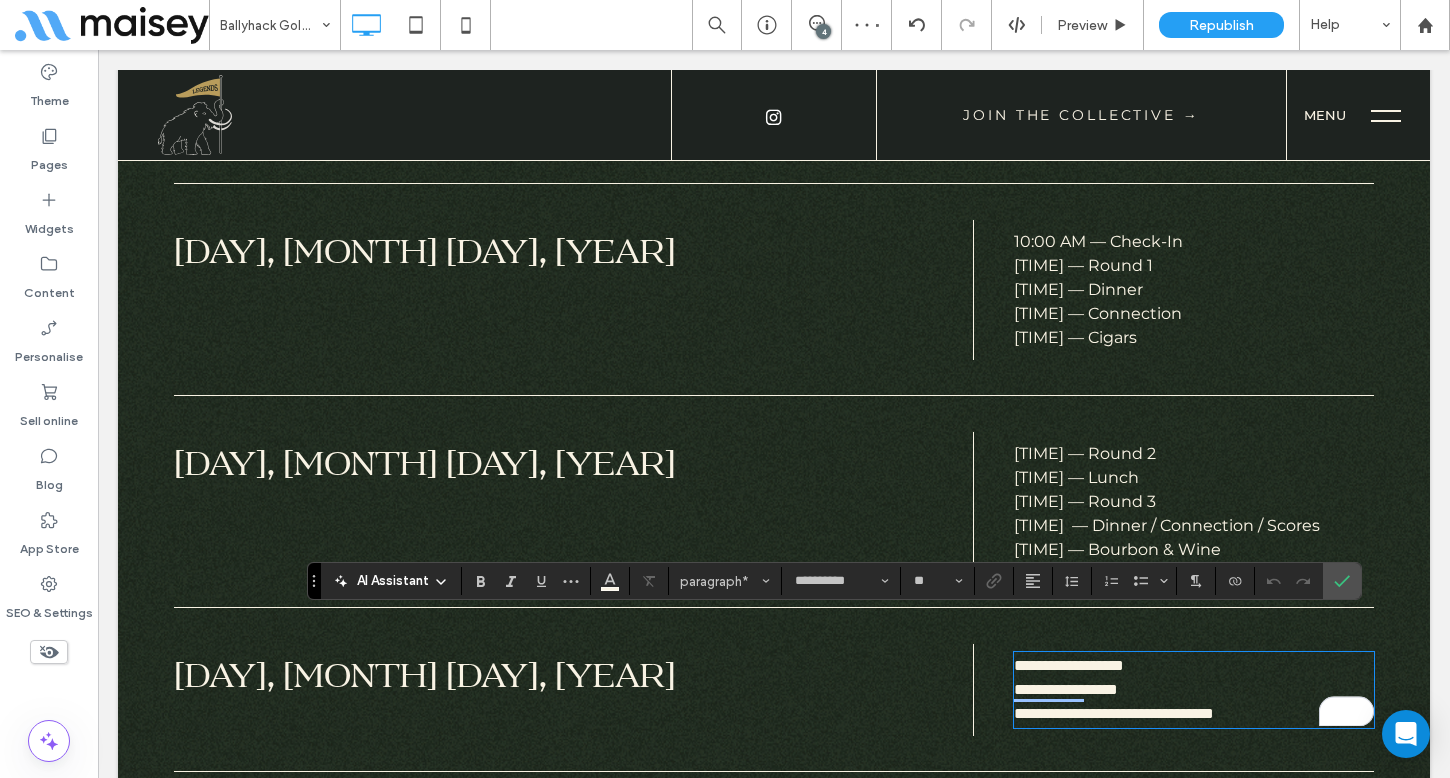 type 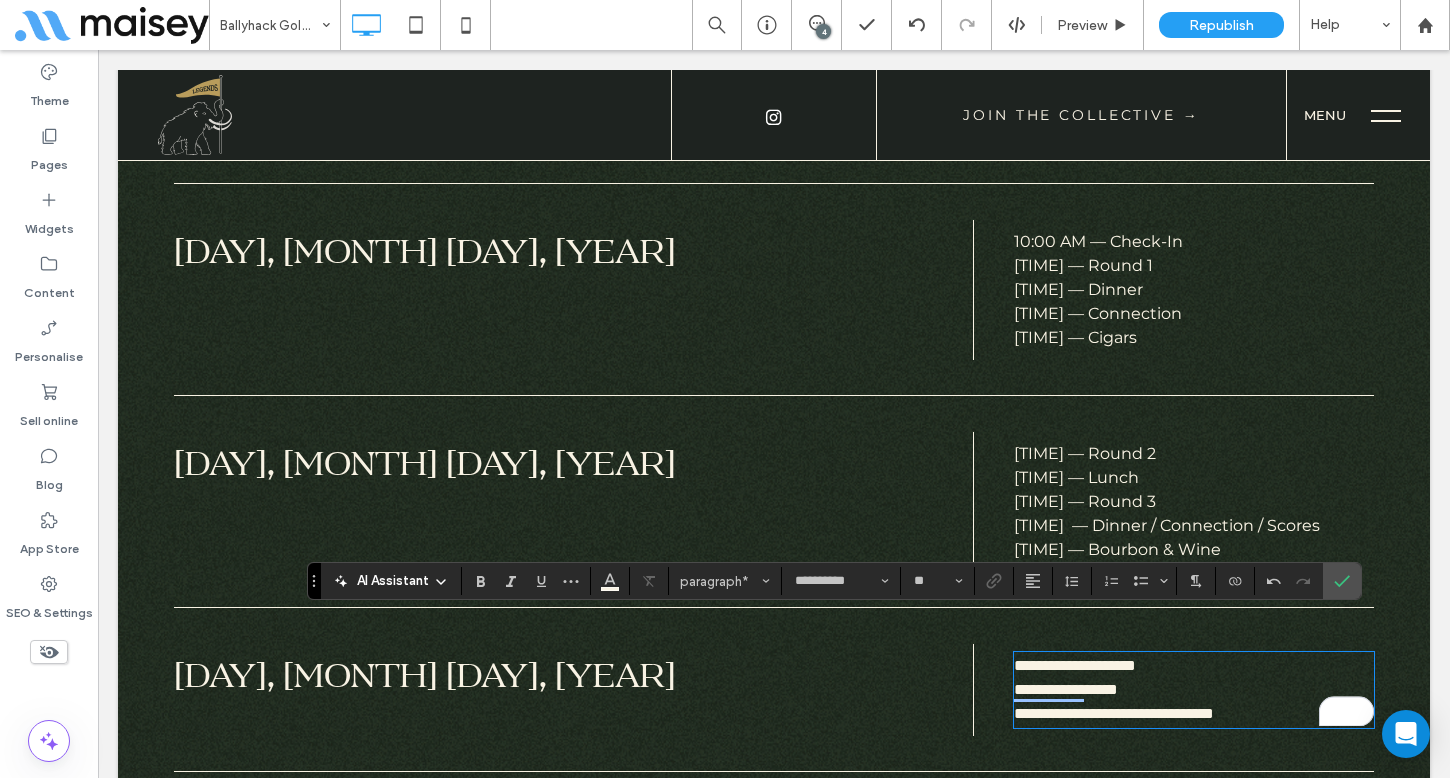 click on "[TIME] — Round 2 [TIME] — Lunch  [TIME] — Round 3 [TIME]  — Dinner / Connection / Scores [TIME] — Bourbon & Wine" at bounding box center (1167, 501) 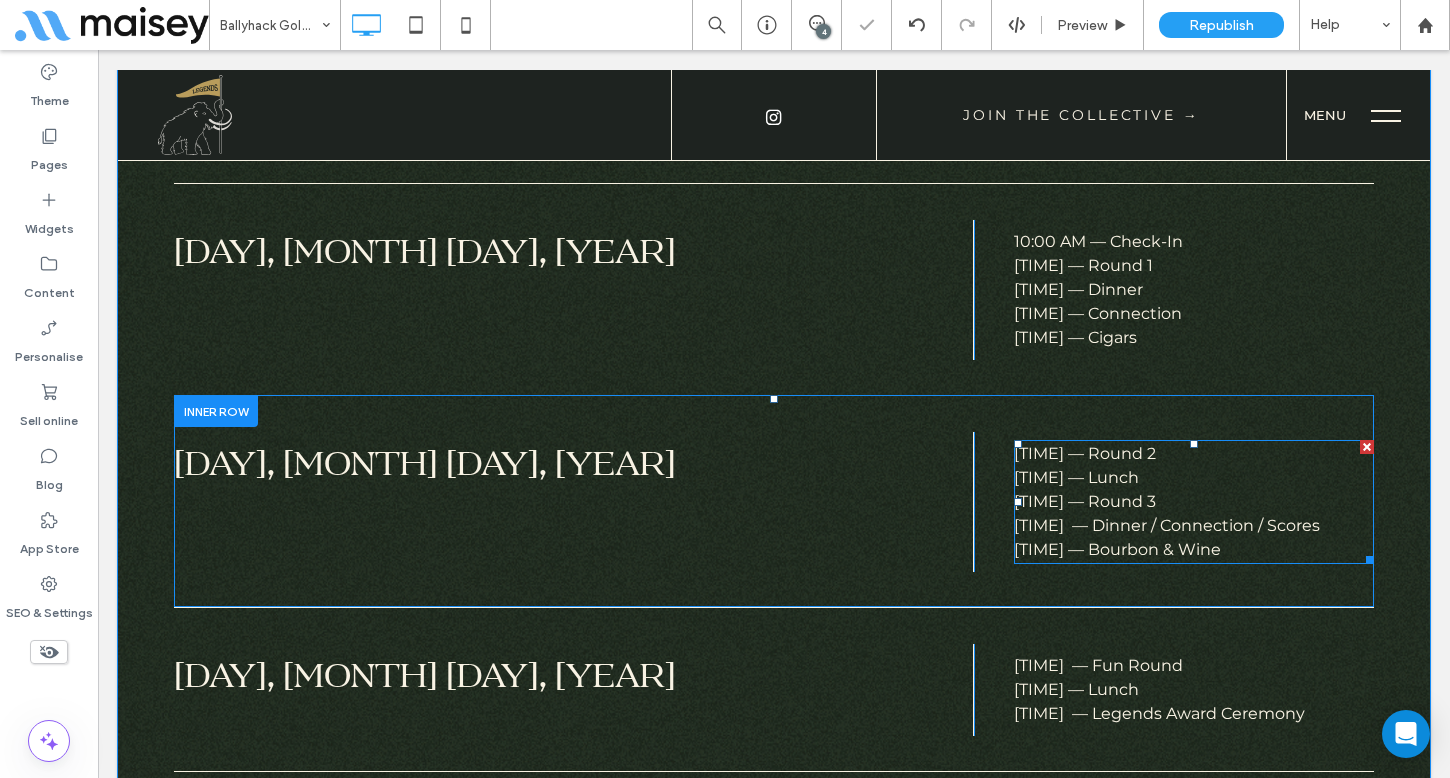 click on "[TIME] — Round 2 [TIME] — Lunch  [TIME] — Round 3 [TIME]  — Dinner / Connection / Scores [TIME] — Bourbon & Wine" at bounding box center (1167, 501) 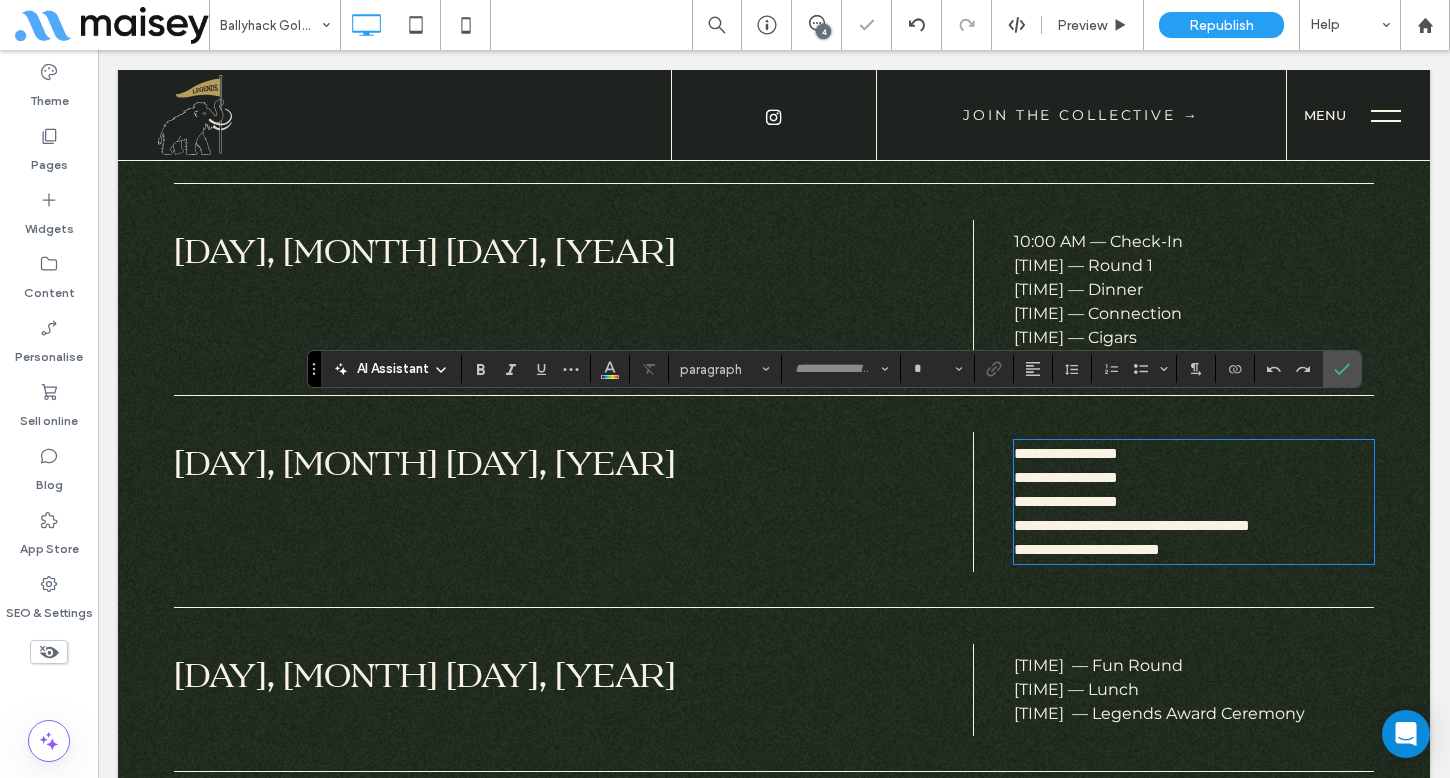 type on "**********" 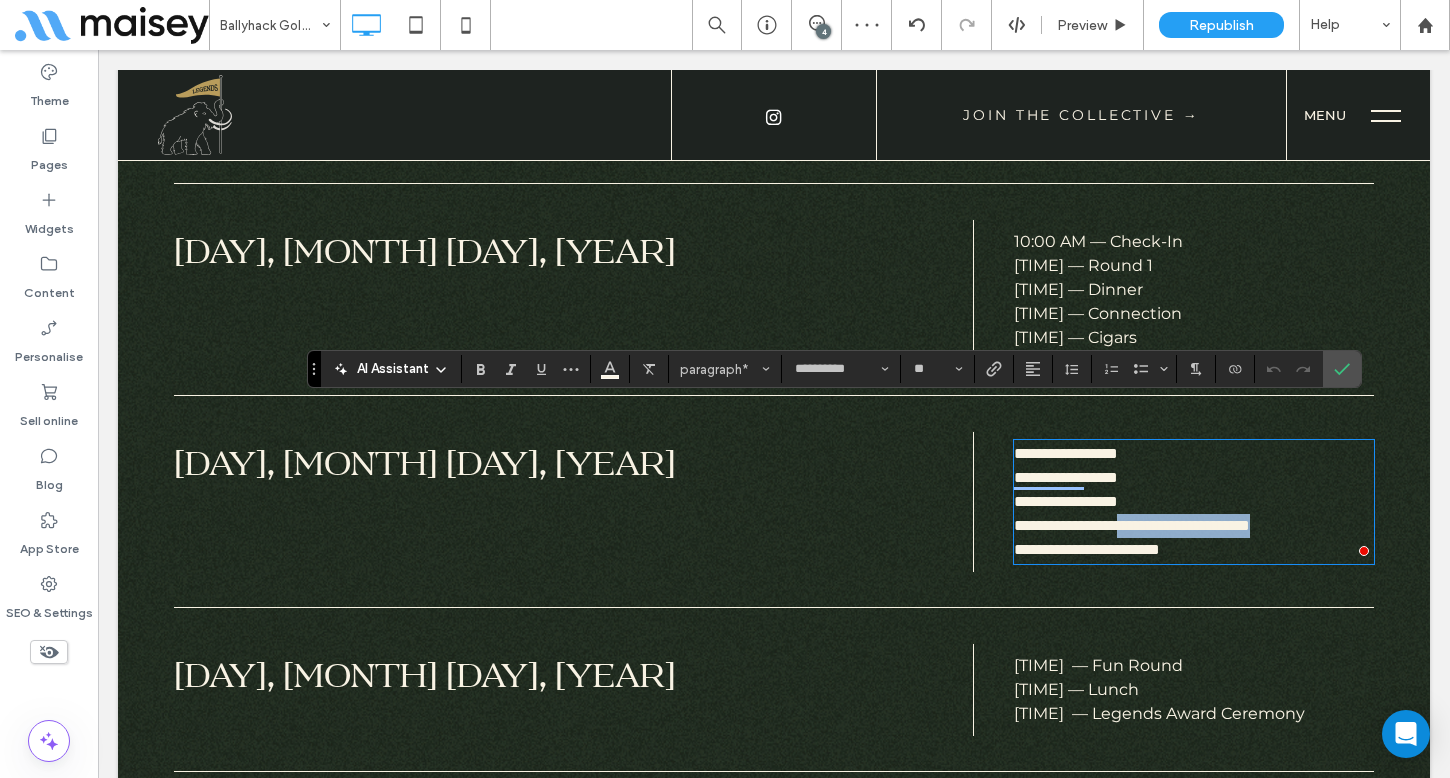 drag, startPoint x: 1162, startPoint y: 492, endPoint x: 1333, endPoint y: 490, distance: 171.01169 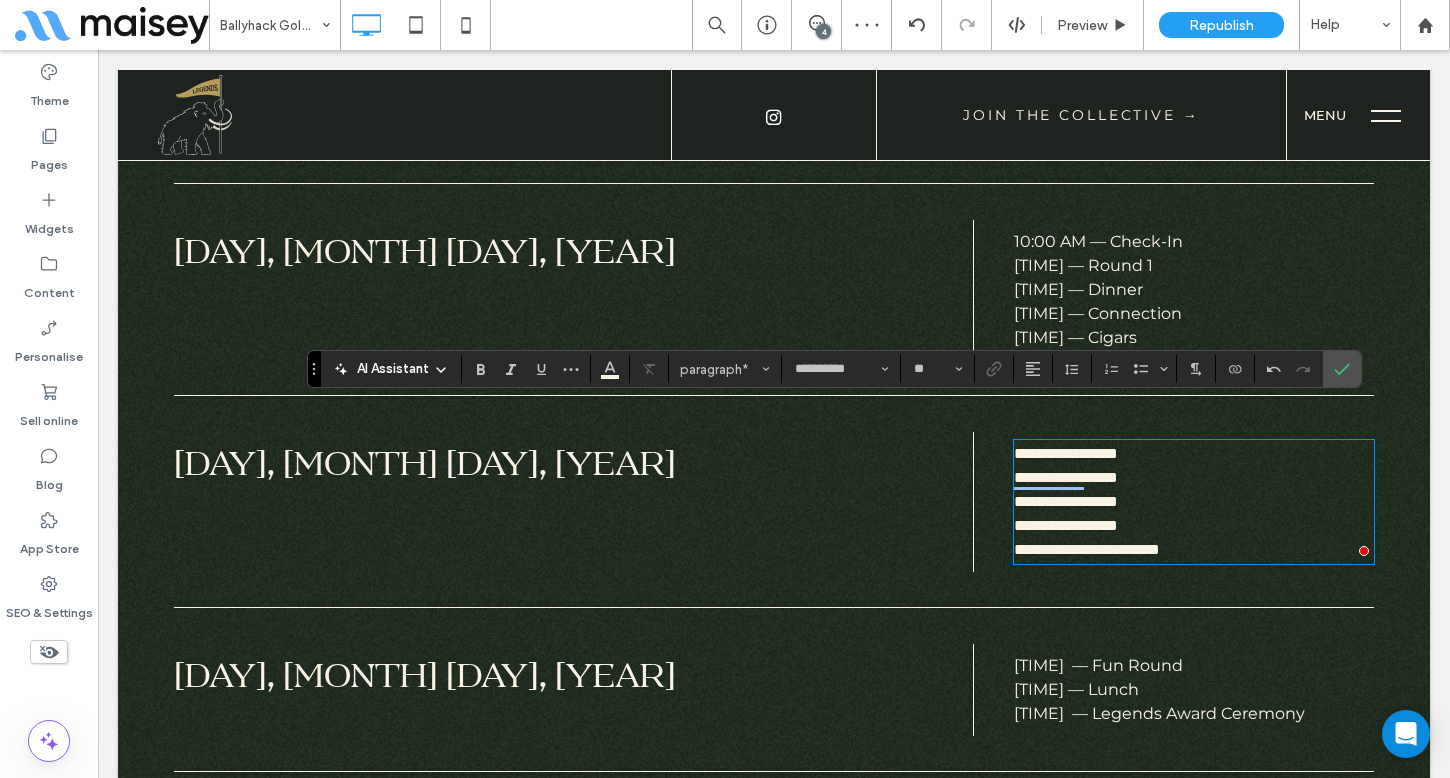 type 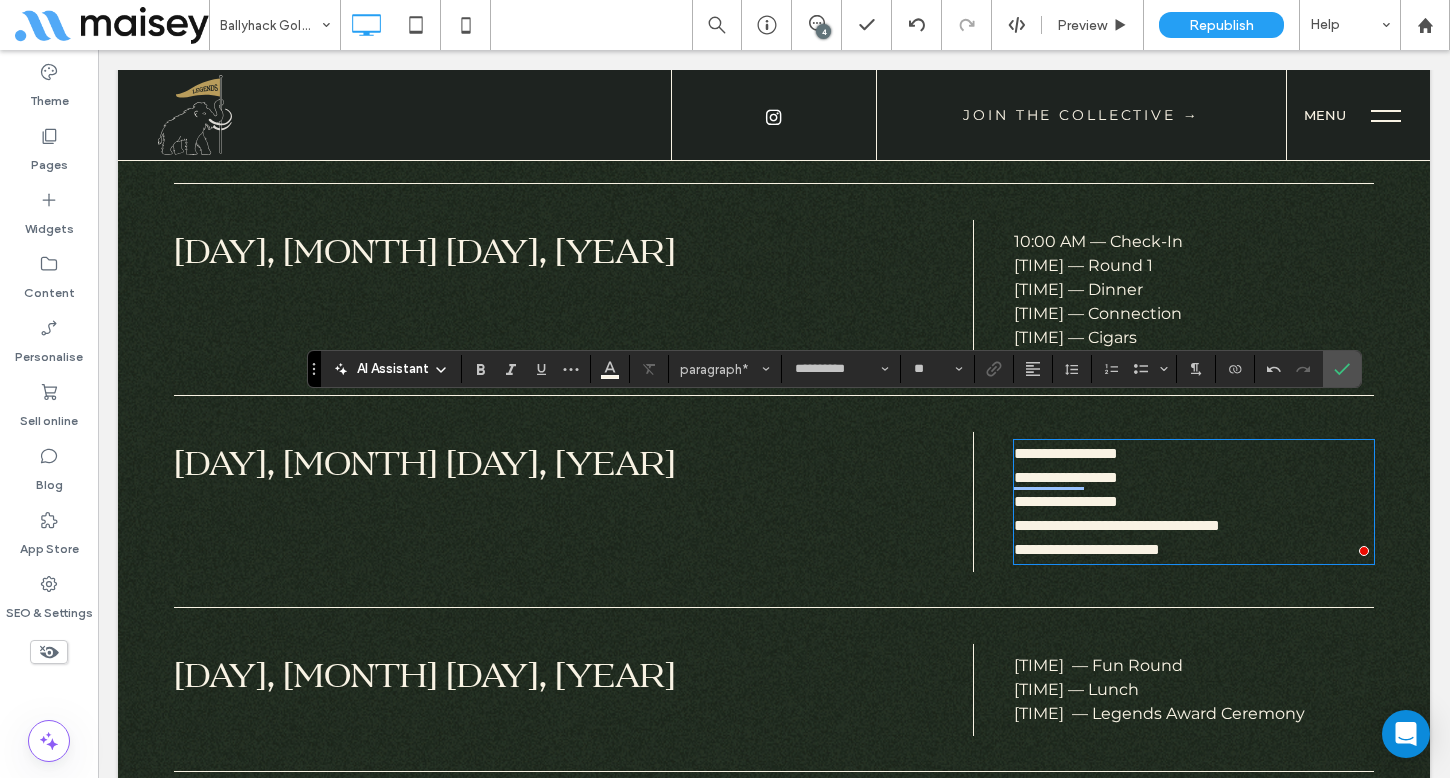click on "**********" at bounding box center [1194, 502] 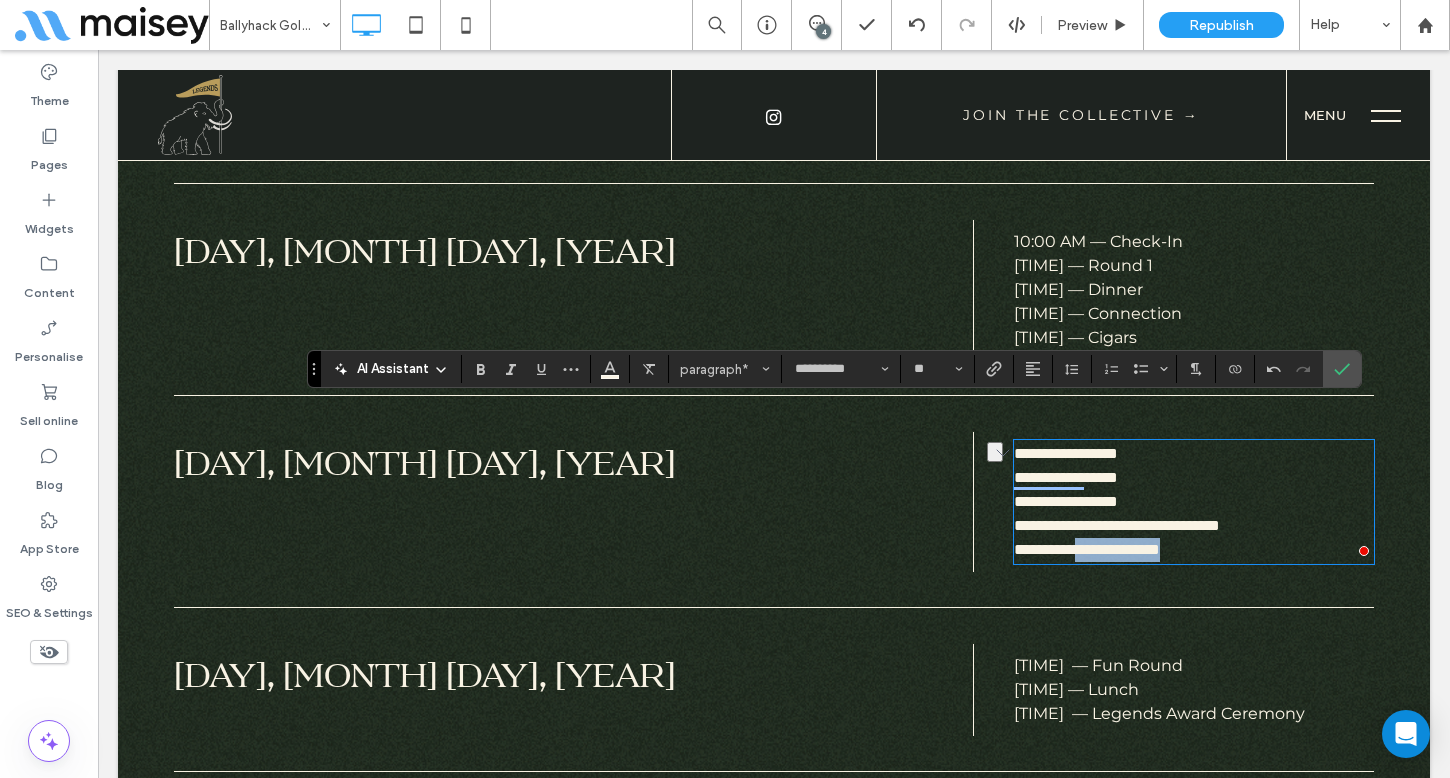 drag, startPoint x: 1241, startPoint y: 518, endPoint x: 1109, endPoint y: 518, distance: 132 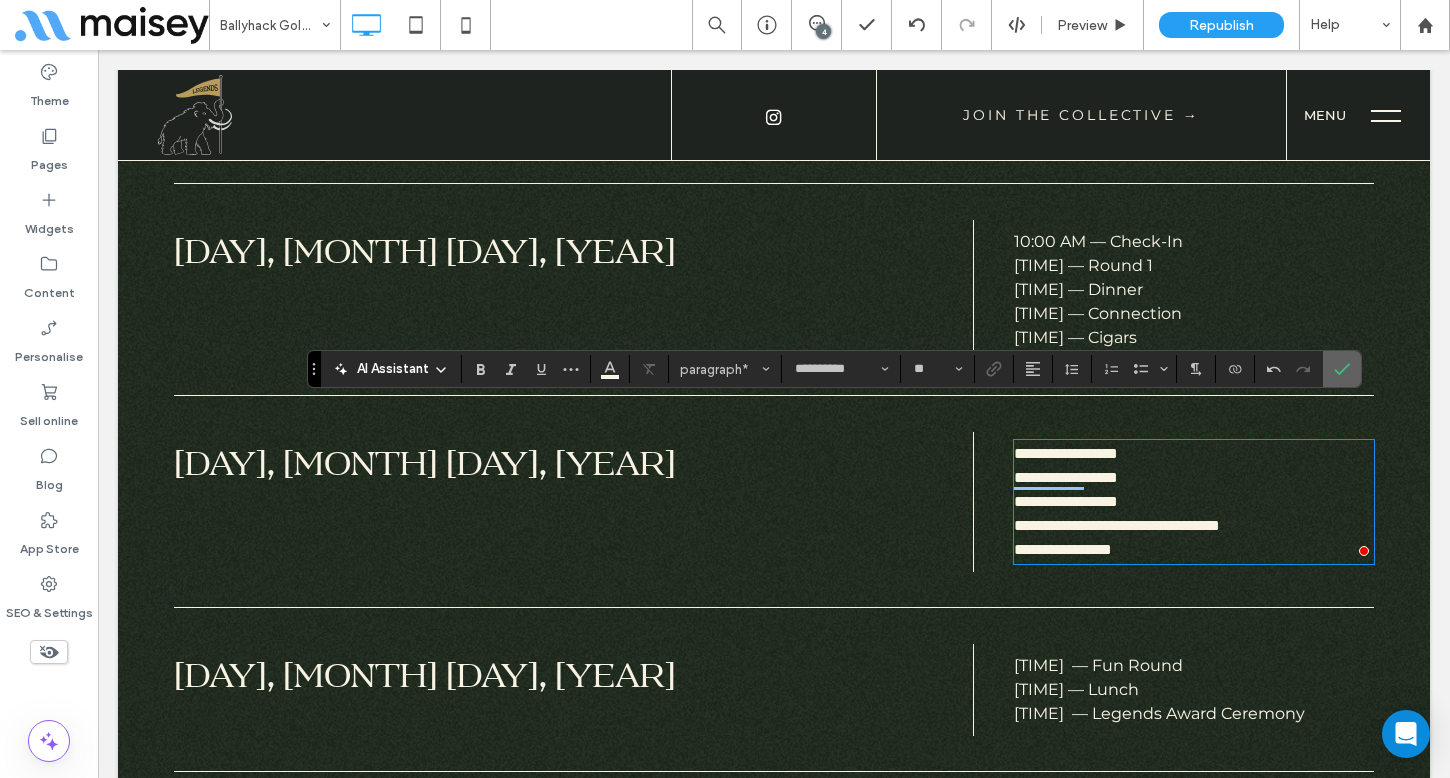 click 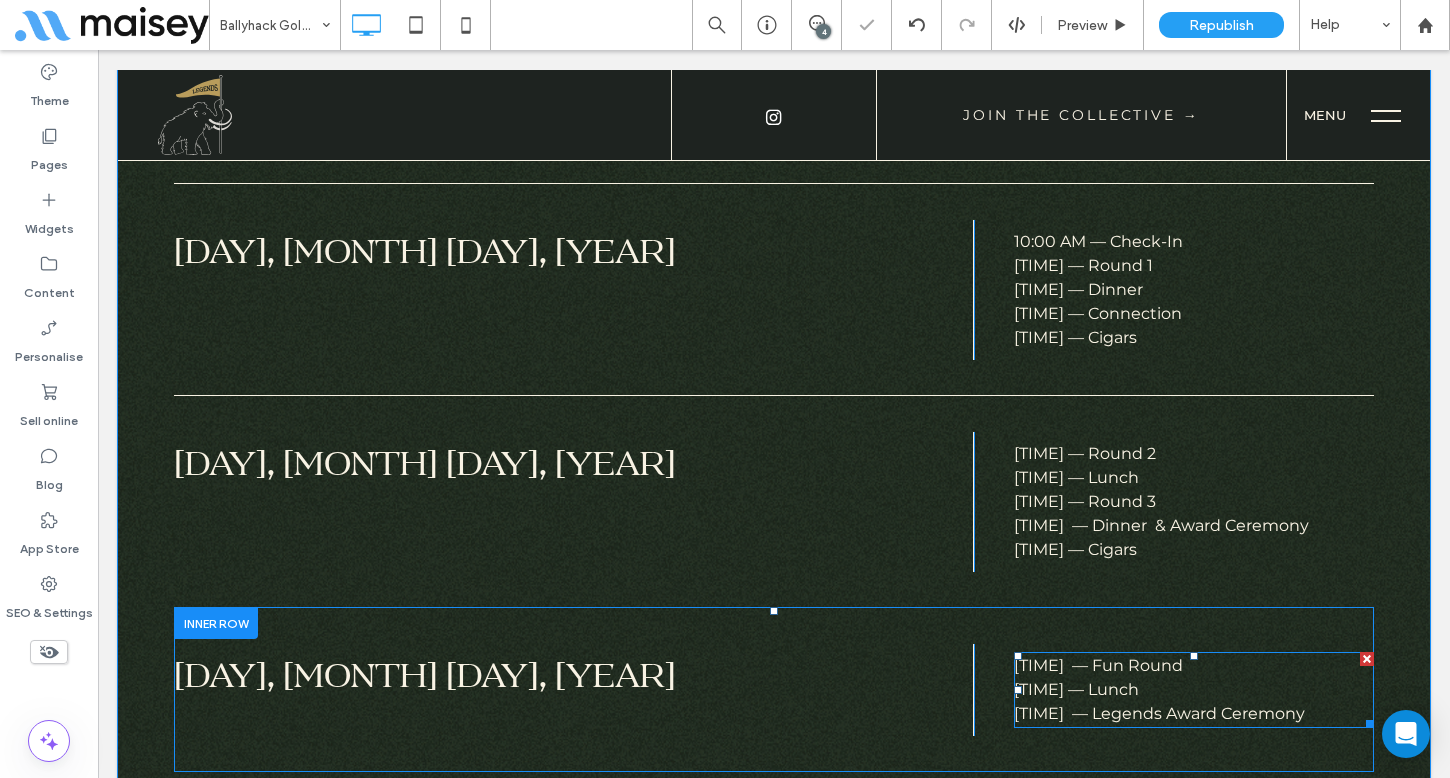click on "[TIME]  — Fun Round [TIME] — Lunch [TIME] — Legends Award Ceremony" at bounding box center [1194, 690] 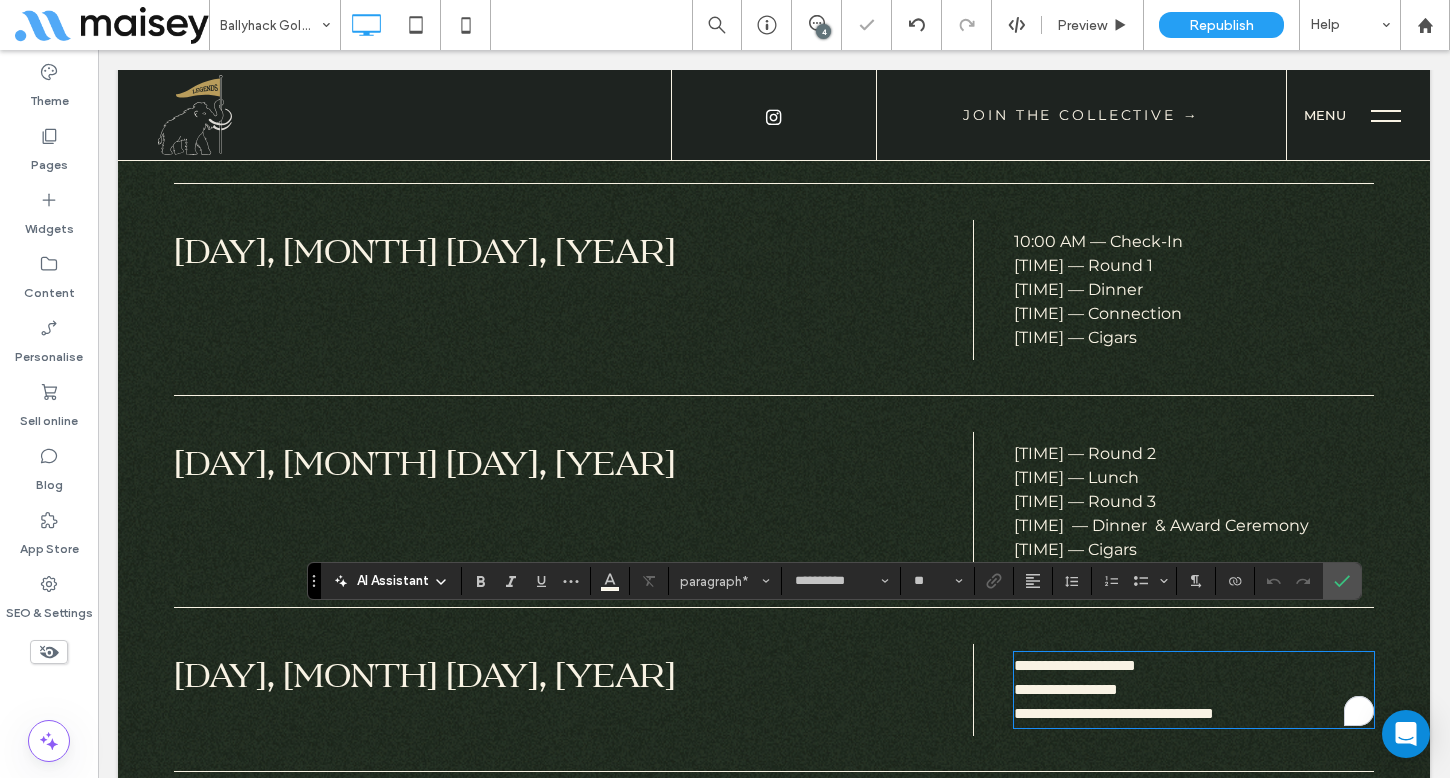 click on "**********" at bounding box center [1194, 690] 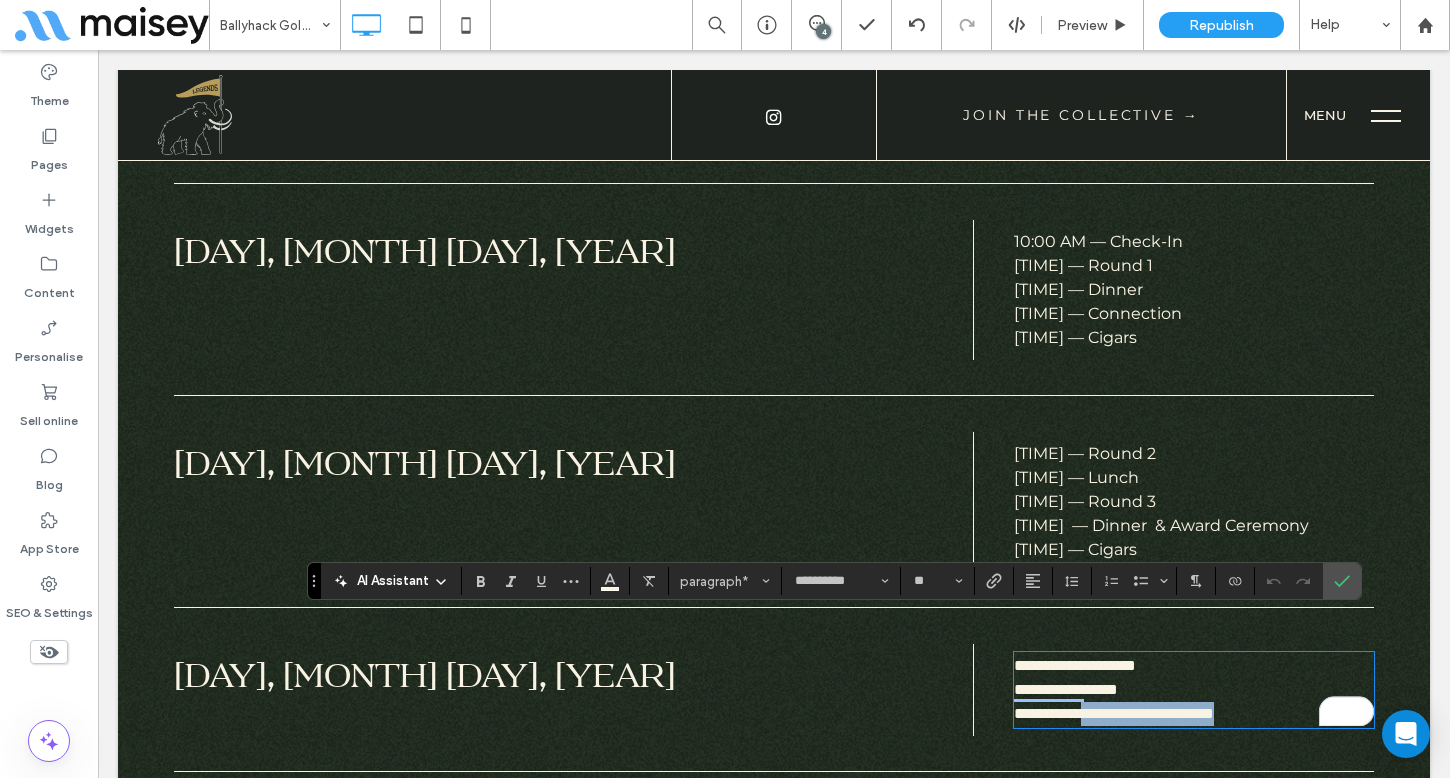 drag, startPoint x: 1316, startPoint y: 678, endPoint x: 1105, endPoint y: 684, distance: 211.0853 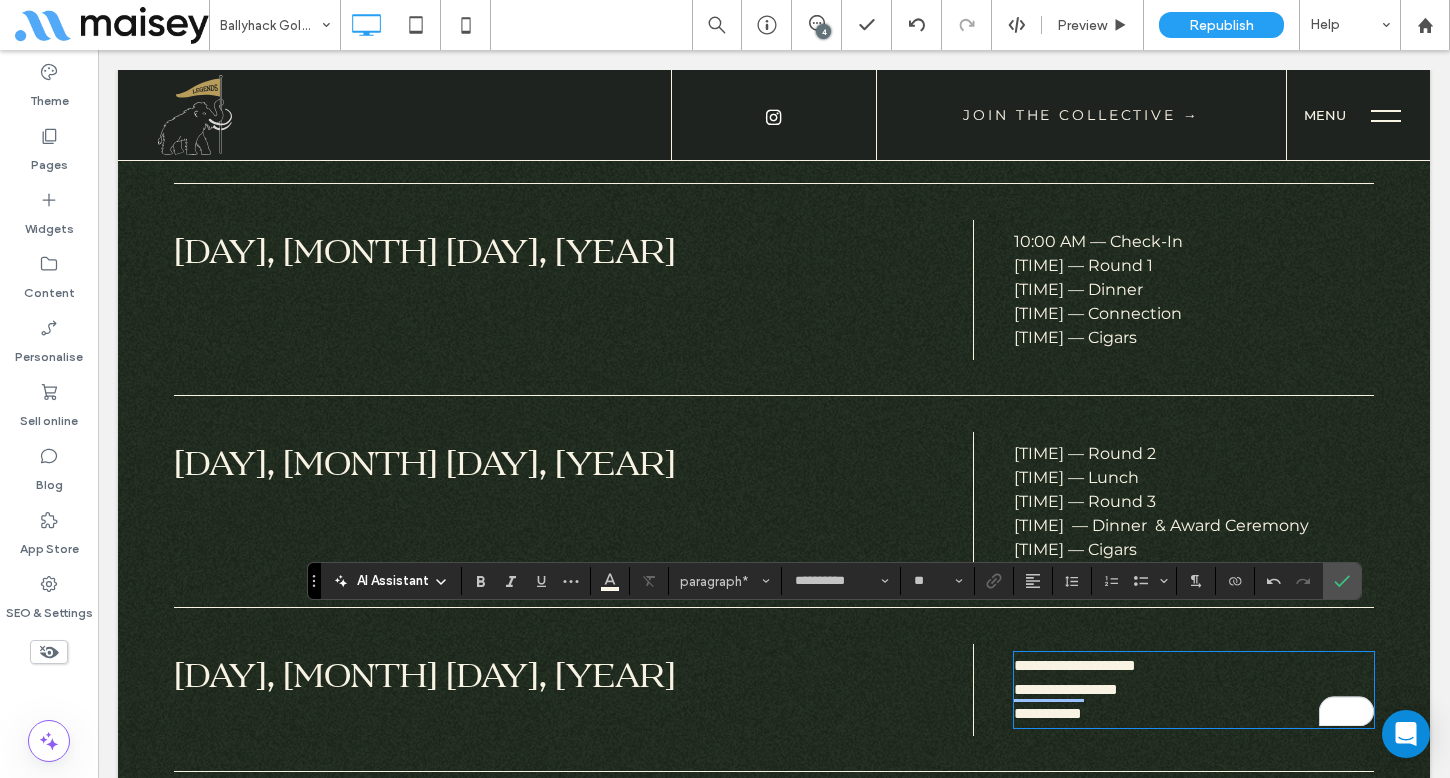 type 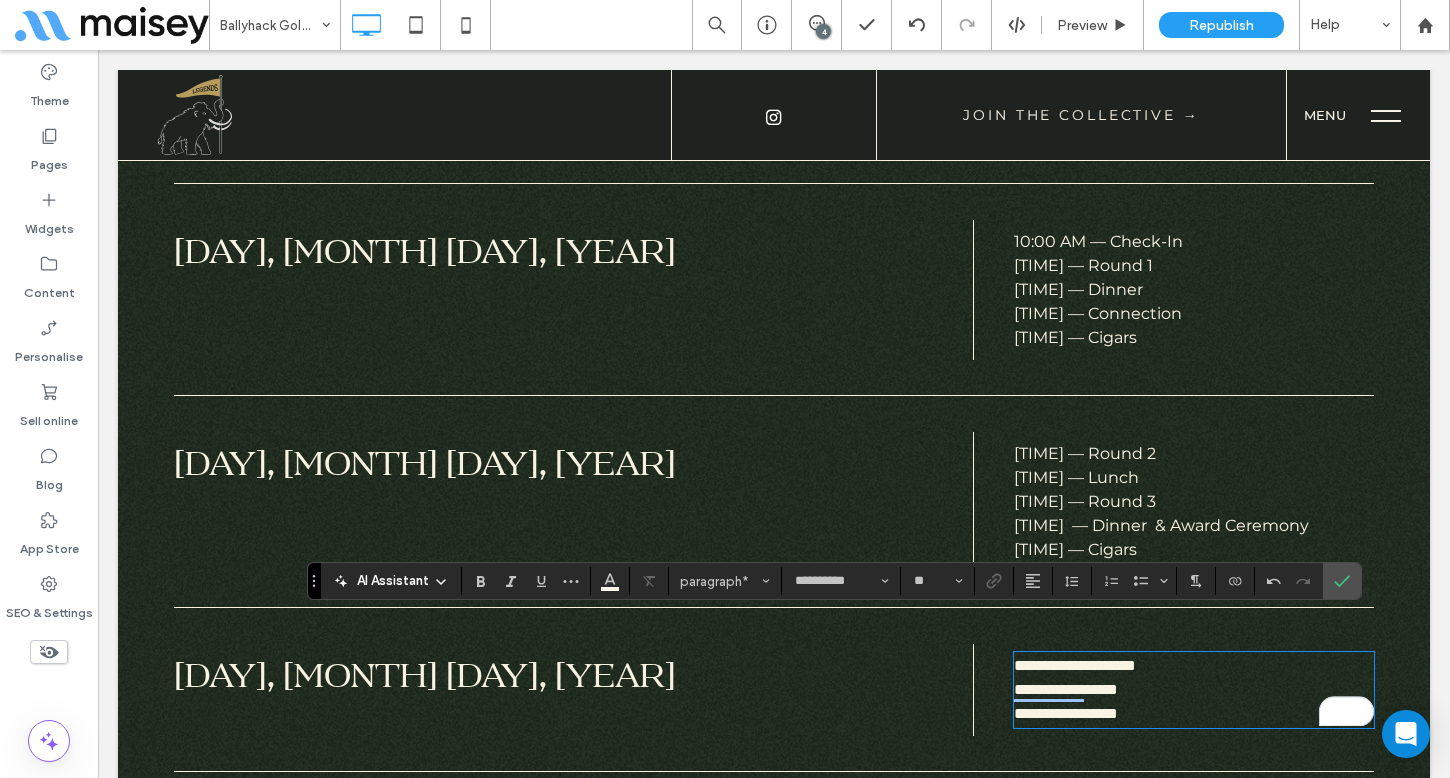 click on "**********" at bounding box center [1075, 689] 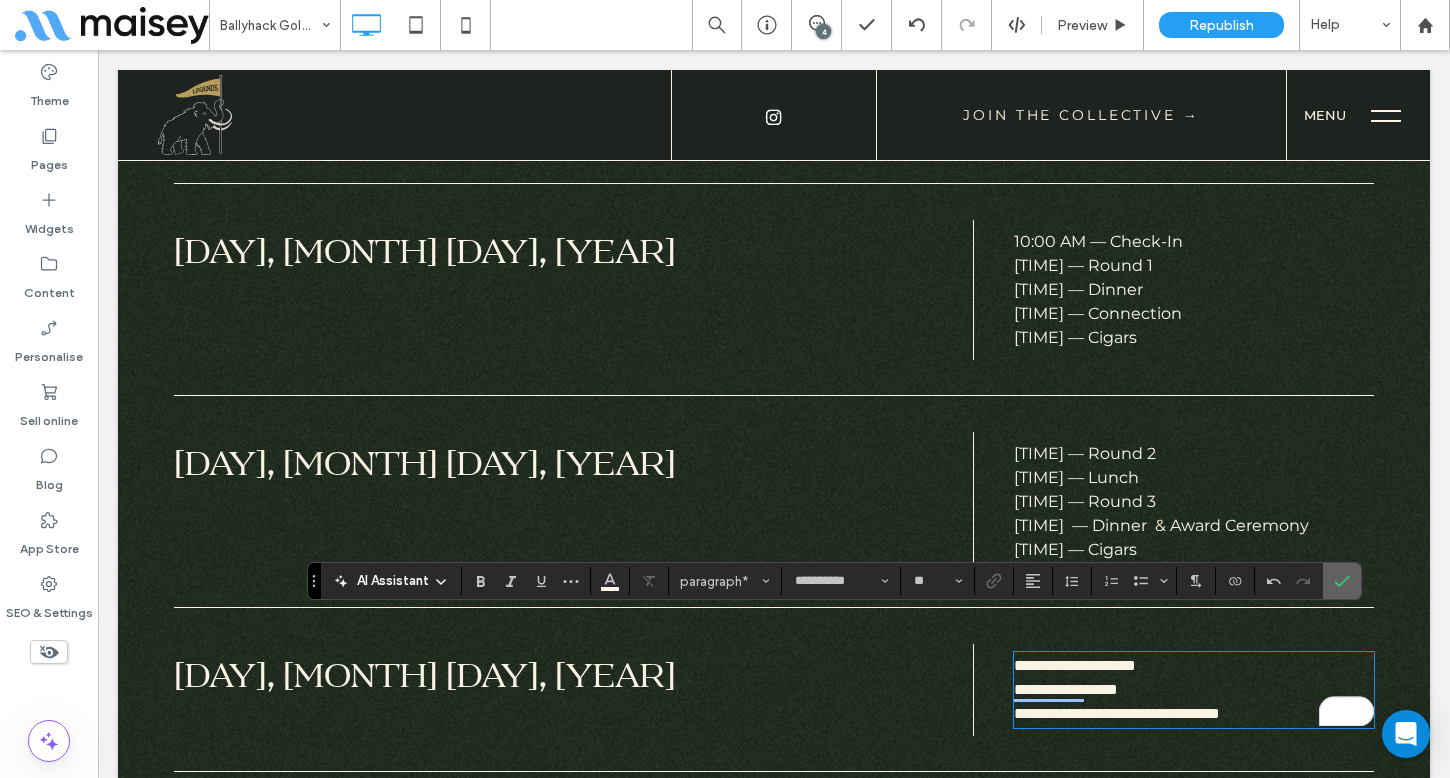click at bounding box center (1342, 581) 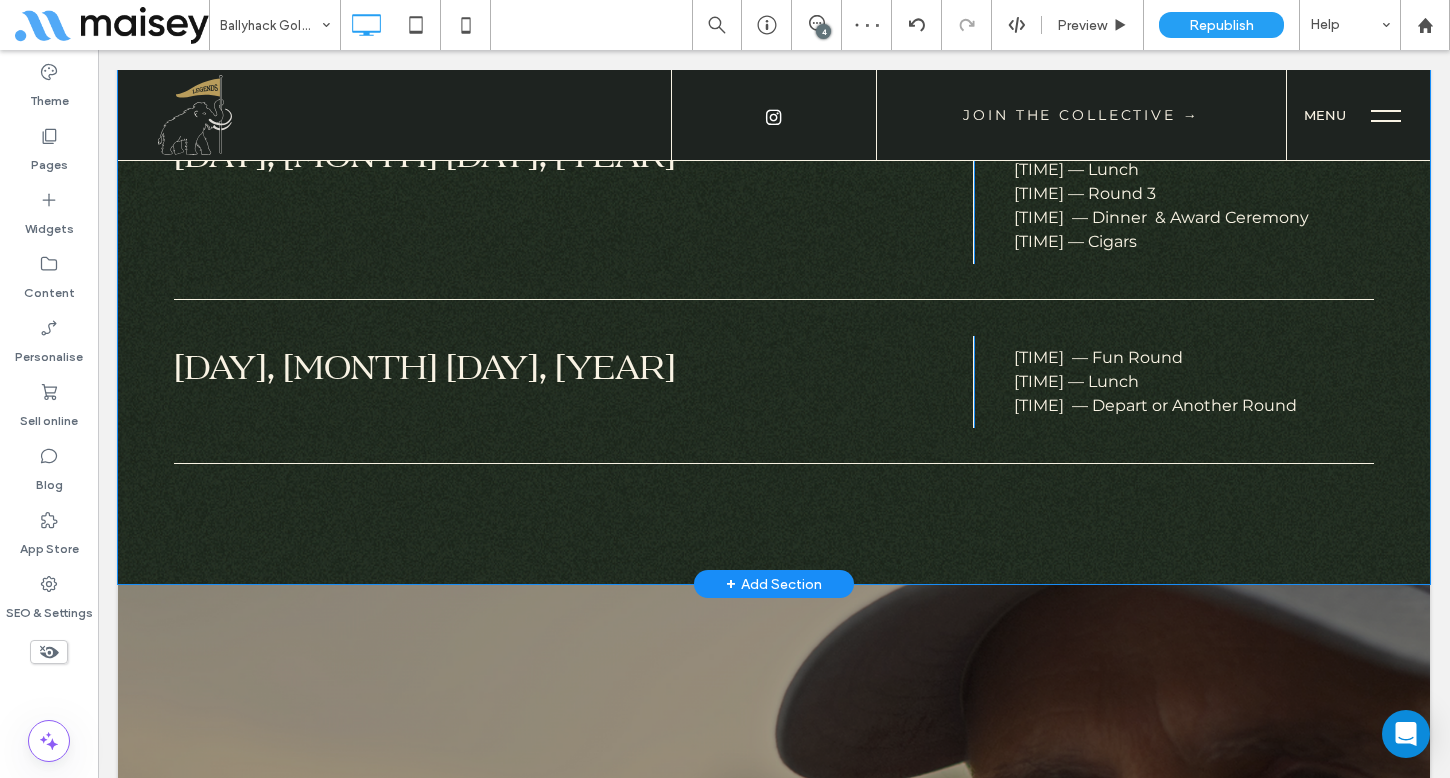 scroll, scrollTop: 6401, scrollLeft: 0, axis: vertical 